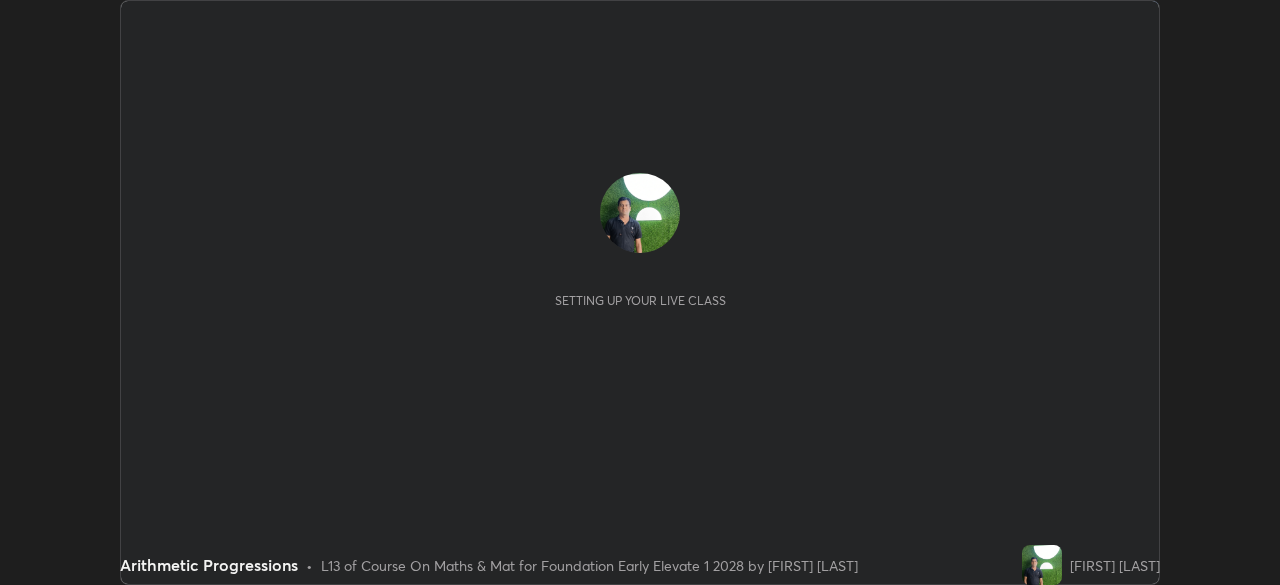 scroll, scrollTop: 0, scrollLeft: 0, axis: both 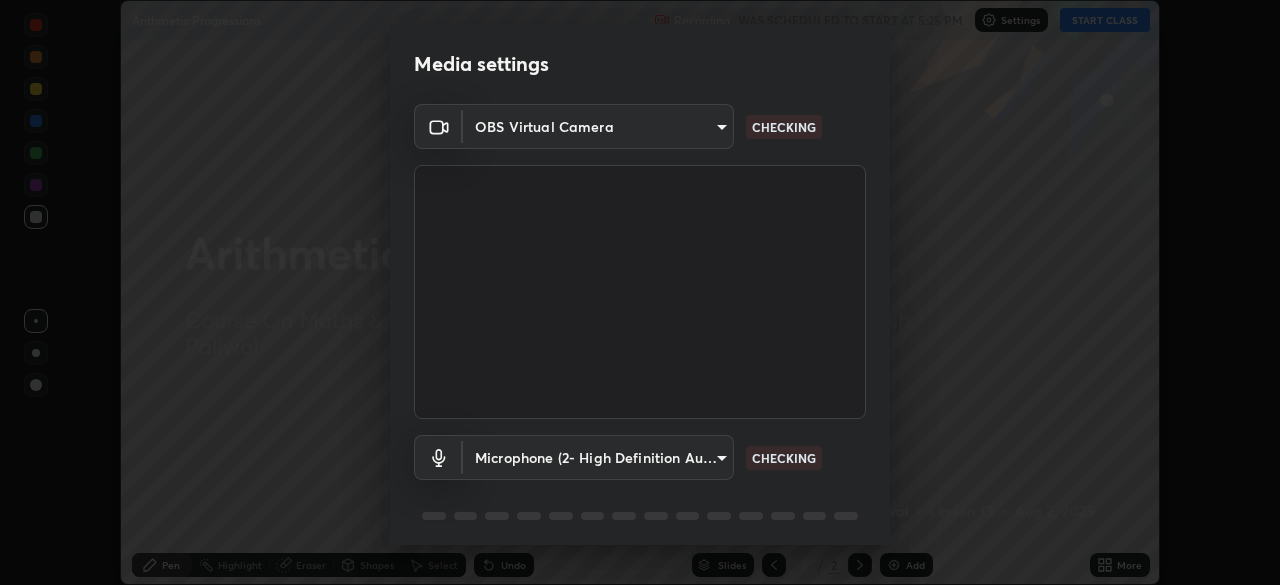 type on "b0df0180569b5ba9b9eff9bfc16e9ac2191763a2ed0696ba6db7c372b0087259" 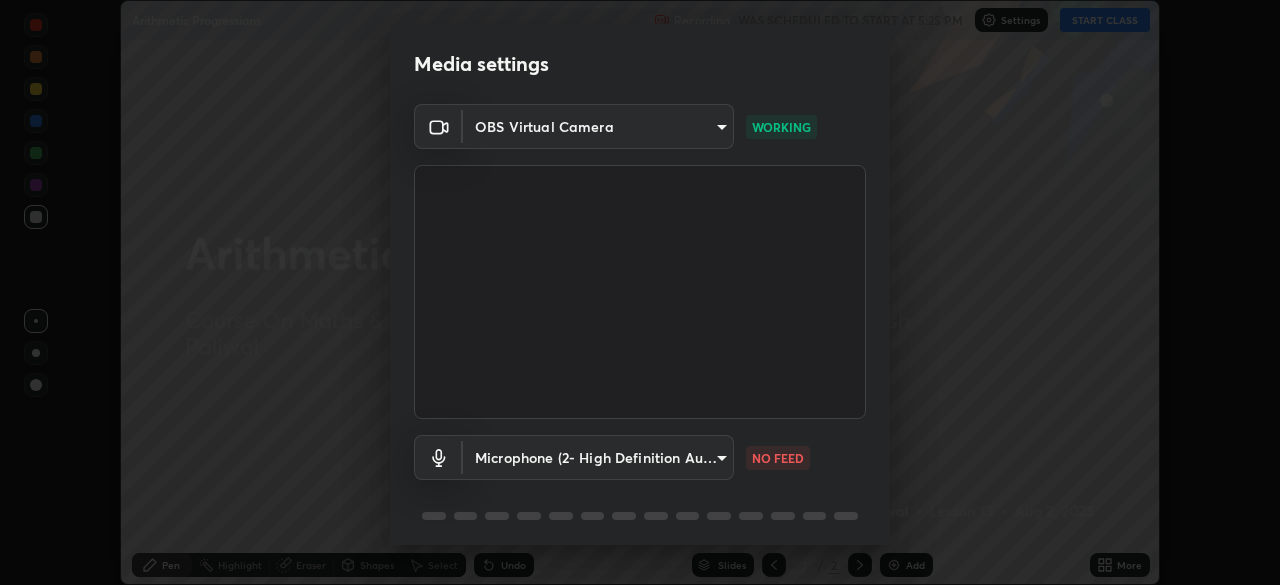 scroll, scrollTop: 71, scrollLeft: 0, axis: vertical 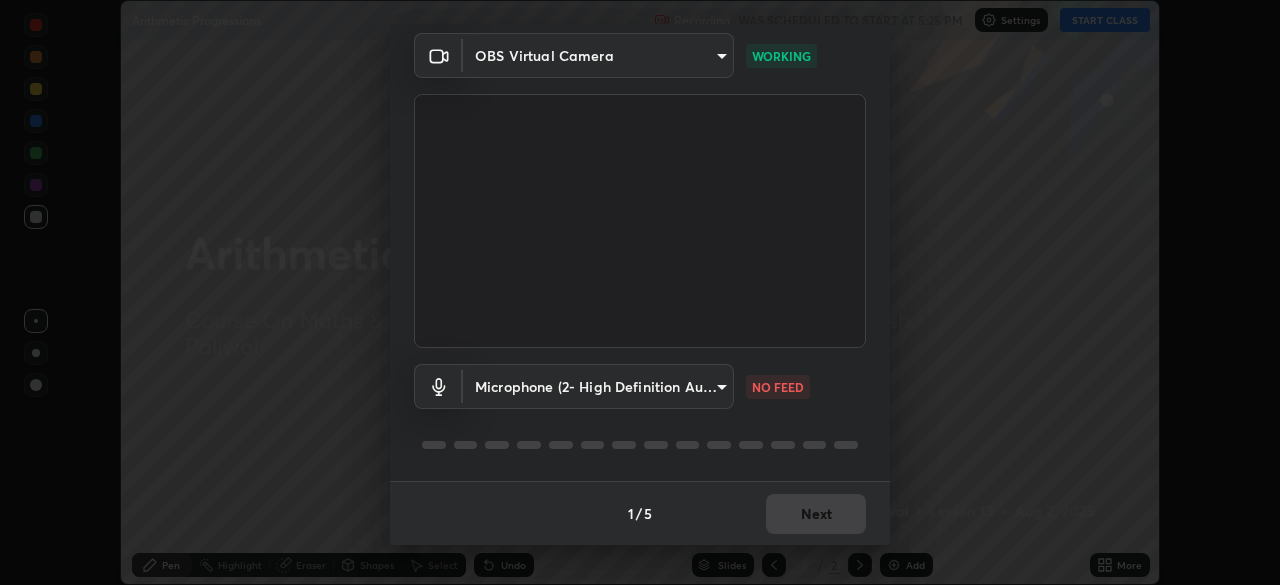 click on "Erase all Arithmetic Progressions Recording WAS SCHEDULED TO START AT  5:25 PM Settings START CLASS Setting up your live class Arithmetic Progressions • L13 of Course On Maths & Mat for Foundation Early Elevate 1 2028 by [FIRST] [LAST] [FIRST] [LAST] Pen Highlight Eraser Shapes Select Undo Slides 2 / 2 Add More No doubts shared Encourage your learners to ask a doubt for better clarity Report an issue Reason for reporting Buffering Chat not working Audio - Video sync issue Educator video quality low ​ Attach an image Report Media settings OBS Virtual Camera WORKING Microphone (2- High Definition Audio Device) NO FEED 1 / 5 Next" at bounding box center [640, 292] 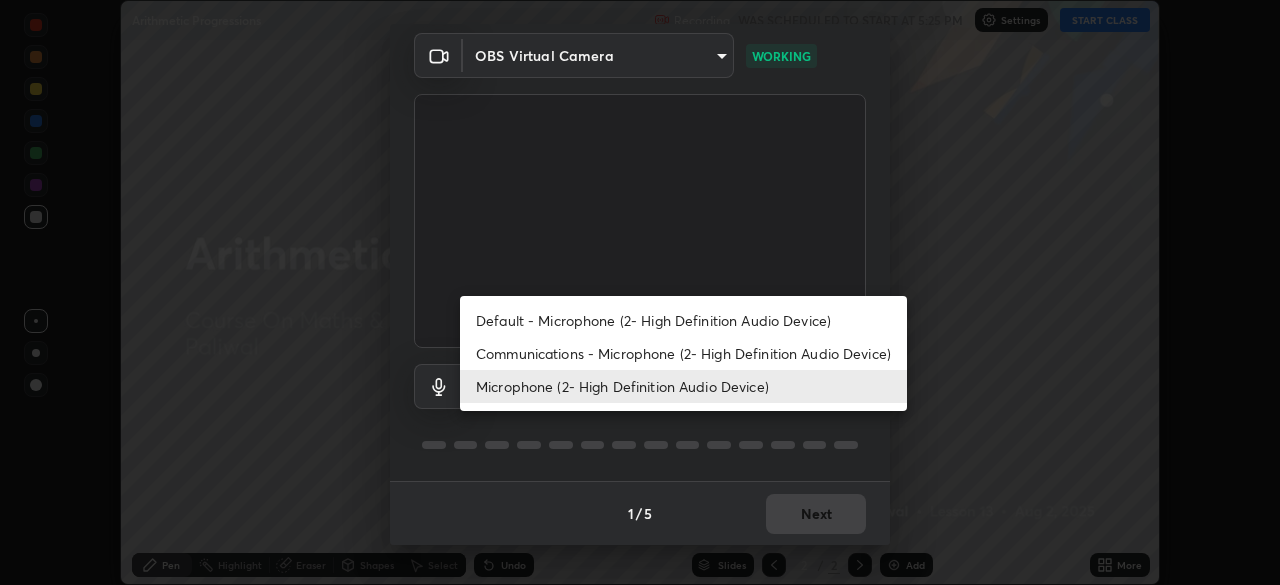 click on "Default - Microphone (2- High Definition Audio Device)" at bounding box center (683, 320) 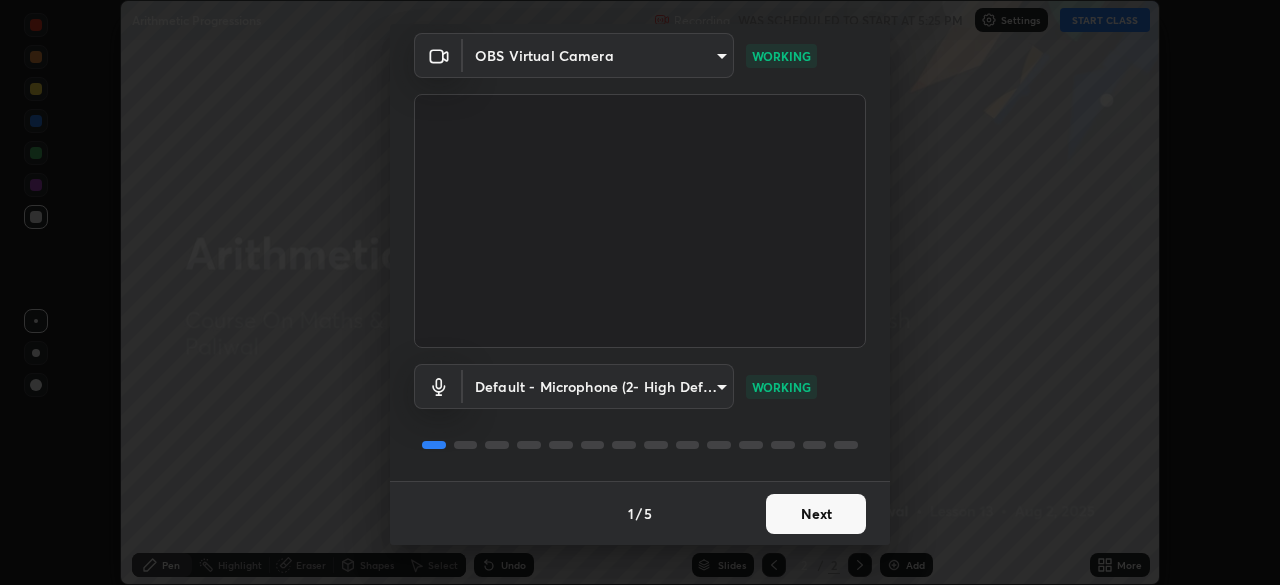 click on "Next" at bounding box center (816, 514) 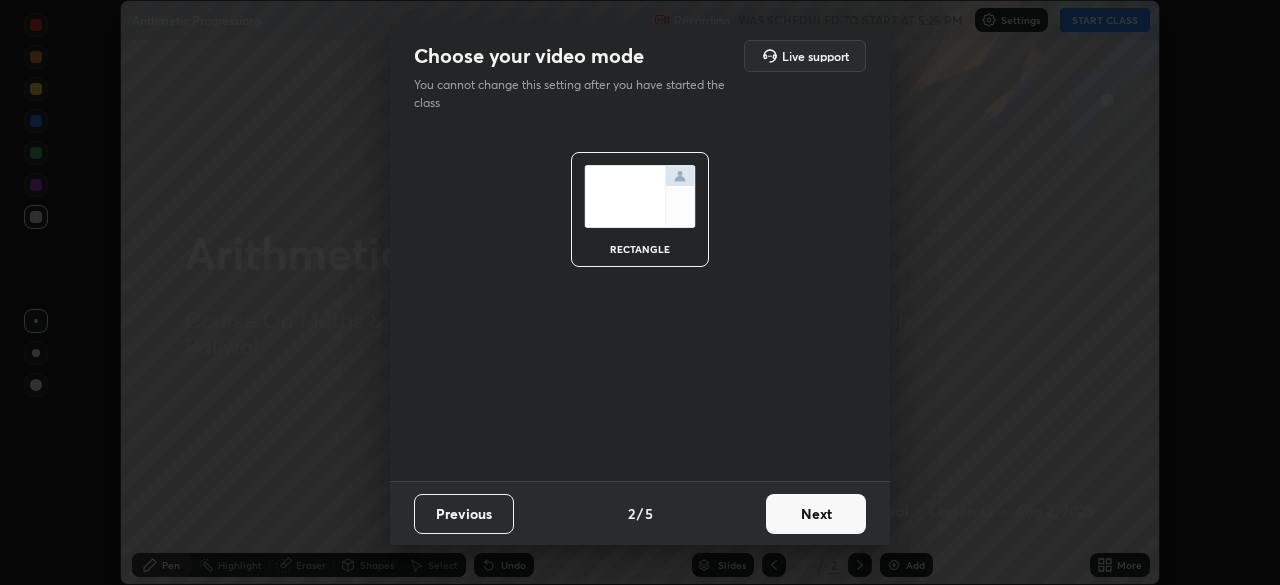 click on "Next" at bounding box center [816, 514] 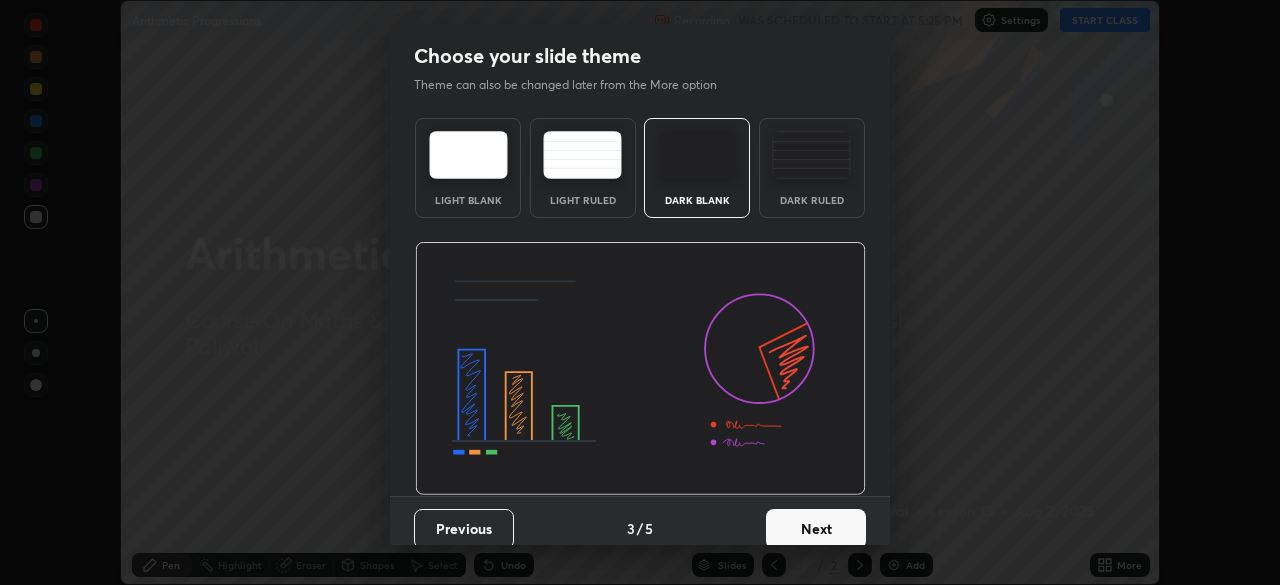 scroll, scrollTop: 15, scrollLeft: 0, axis: vertical 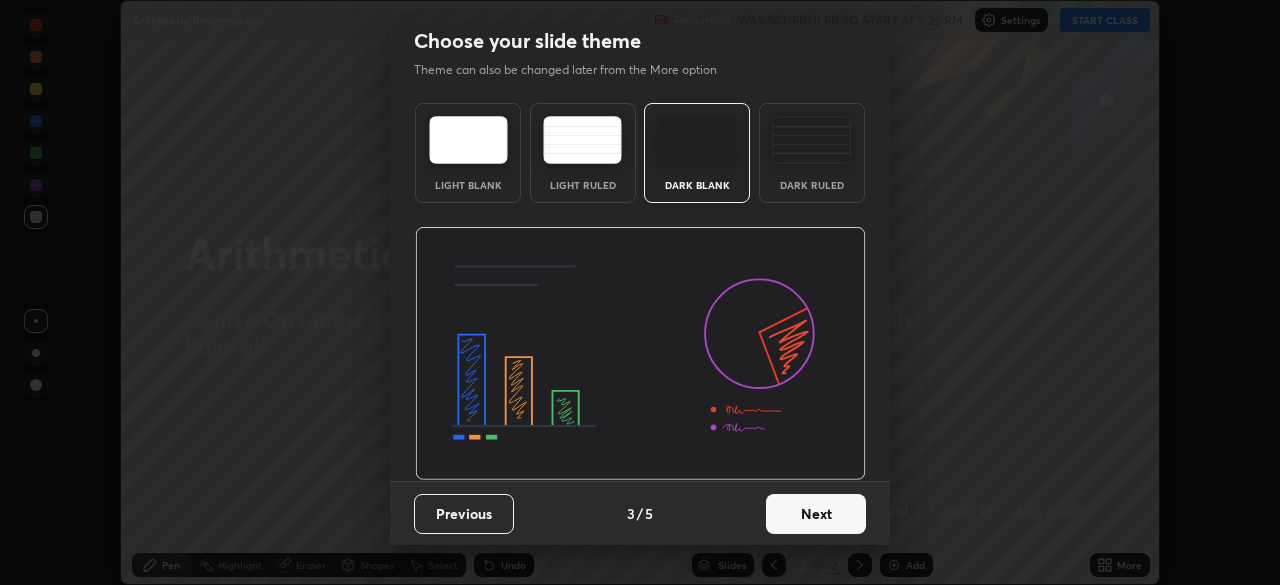 click on "Next" at bounding box center (816, 514) 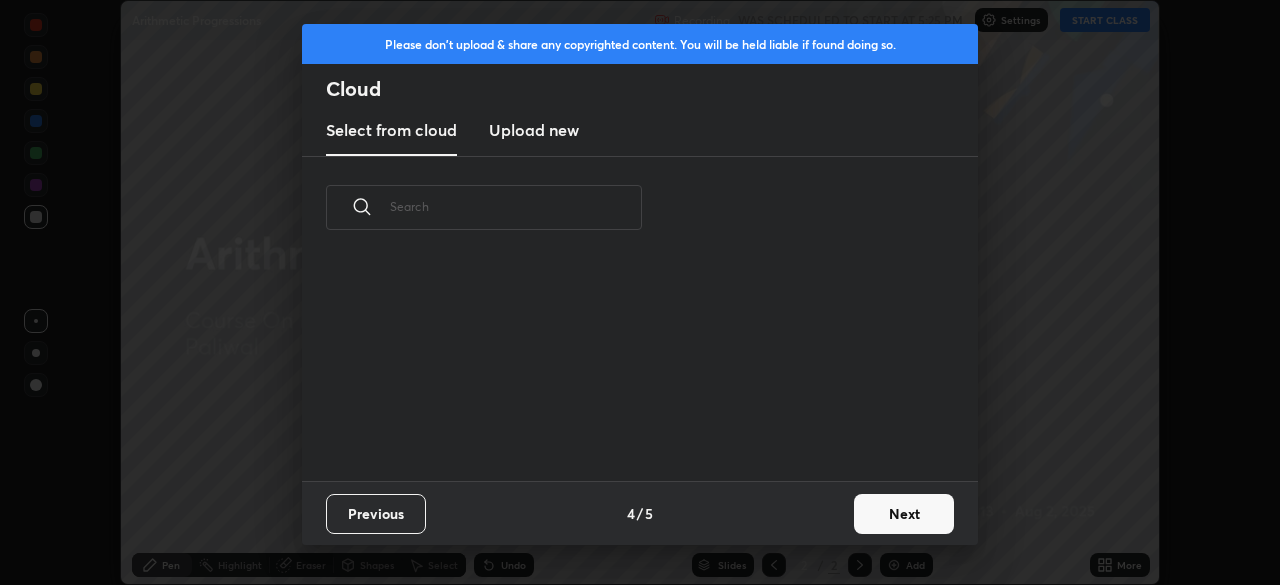 scroll, scrollTop: 7, scrollLeft: 11, axis: both 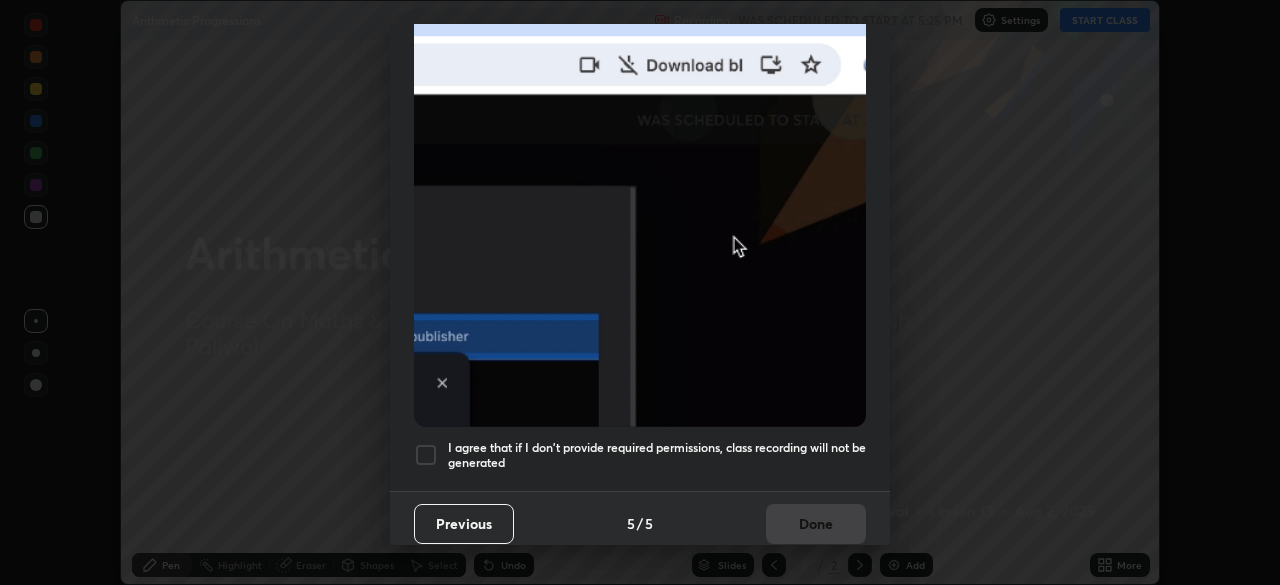 click at bounding box center [426, 455] 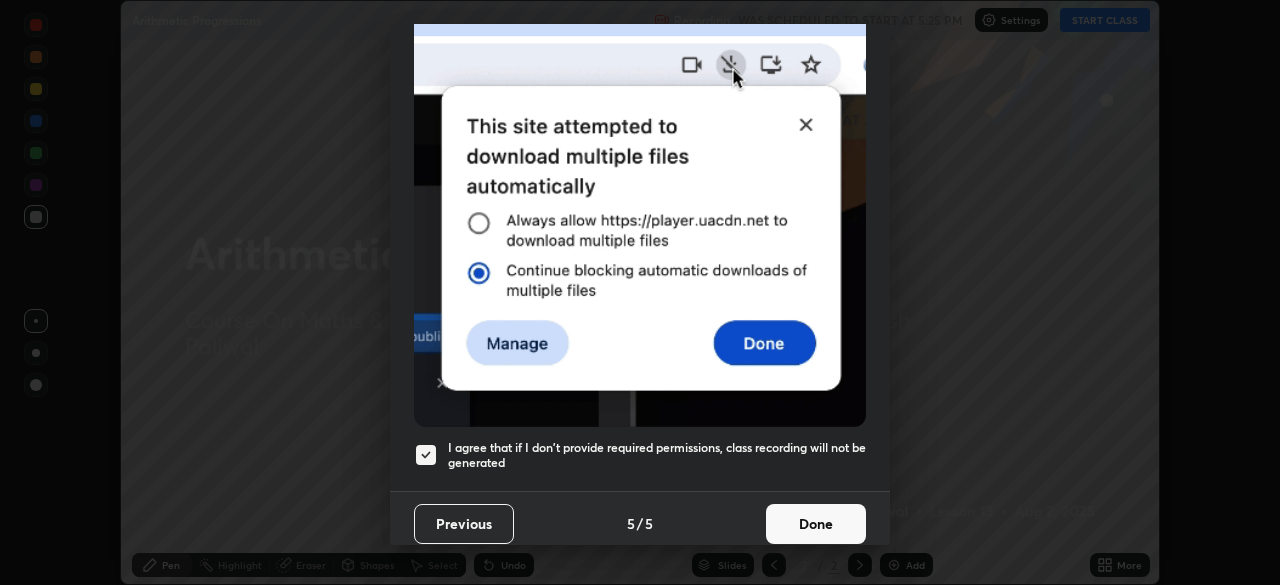 click on "Done" at bounding box center [816, 524] 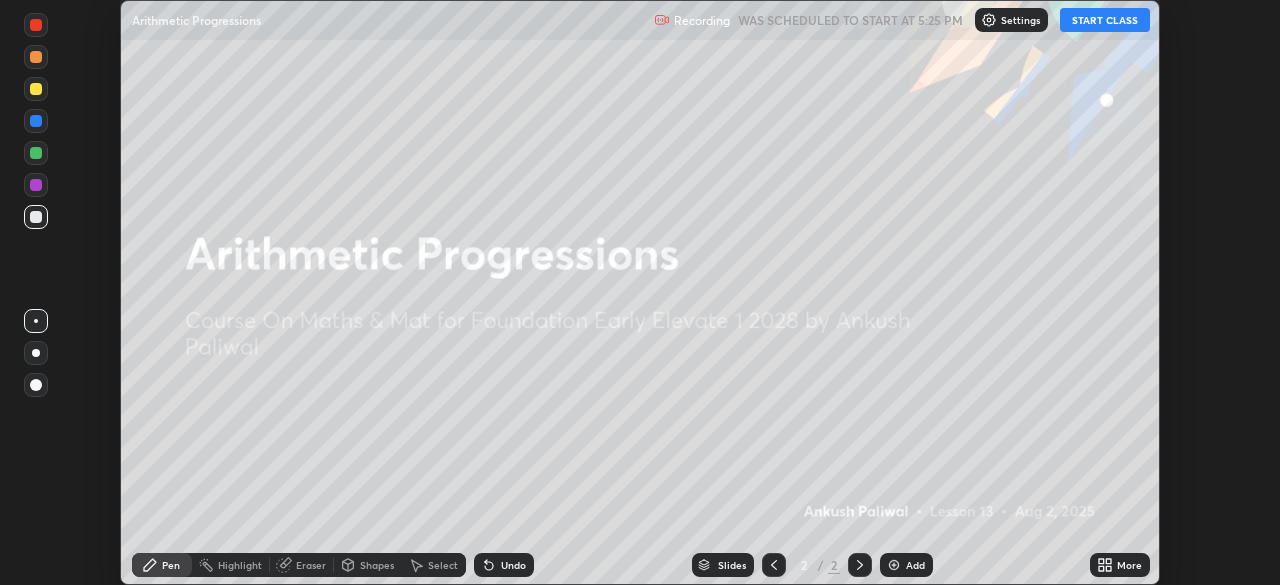 click on "START CLASS" at bounding box center [1105, 20] 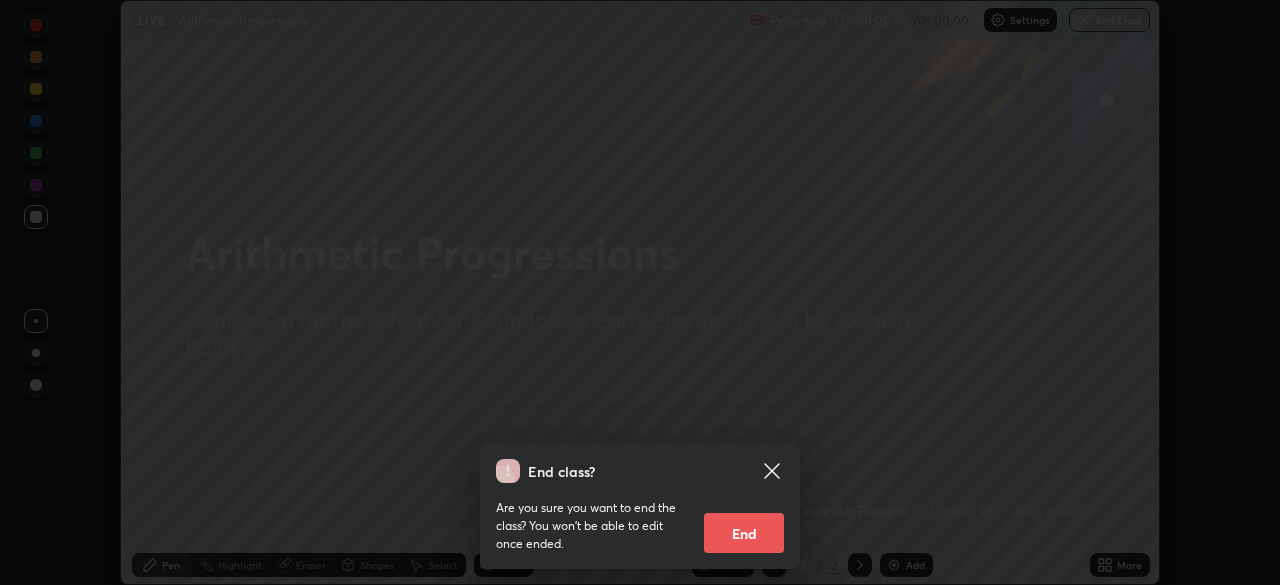 click 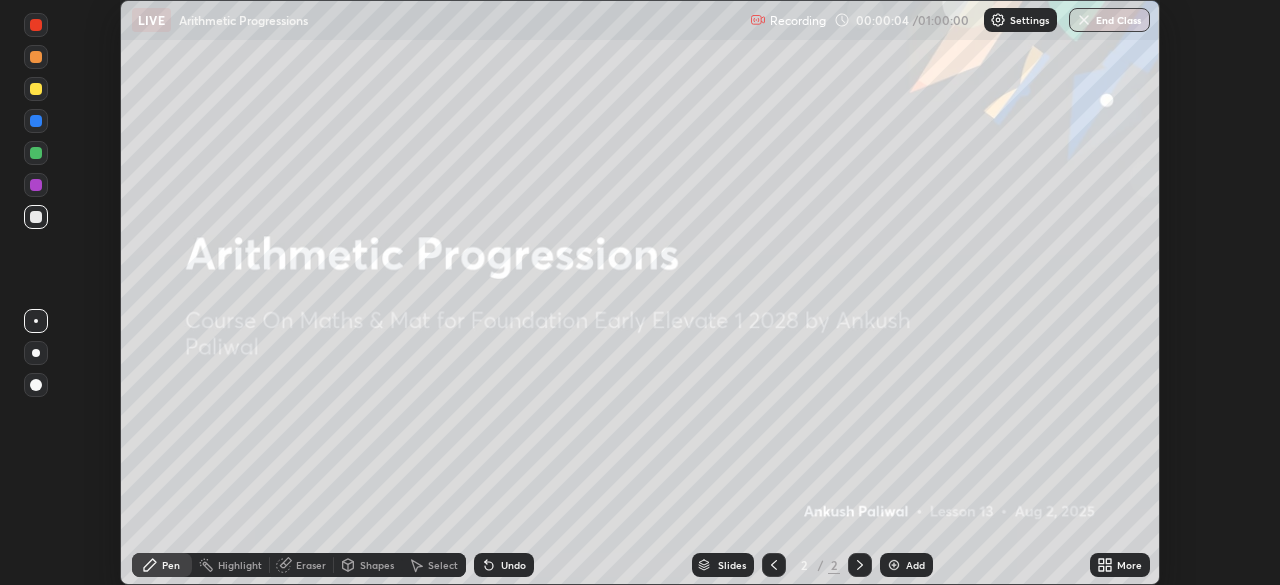 click at bounding box center (894, 565) 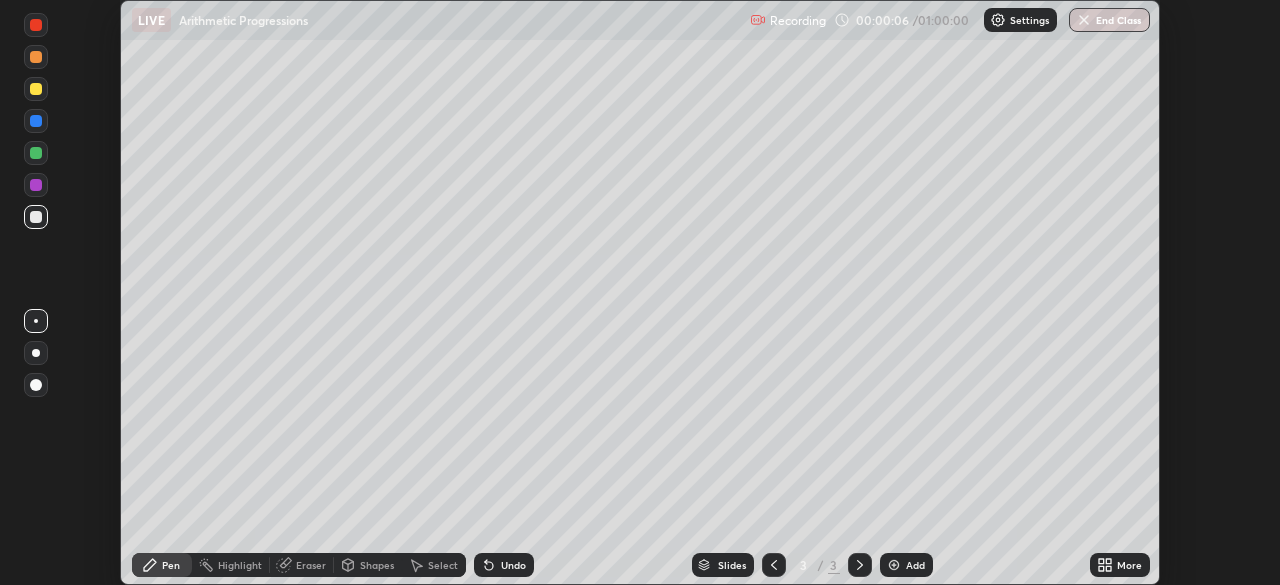 click 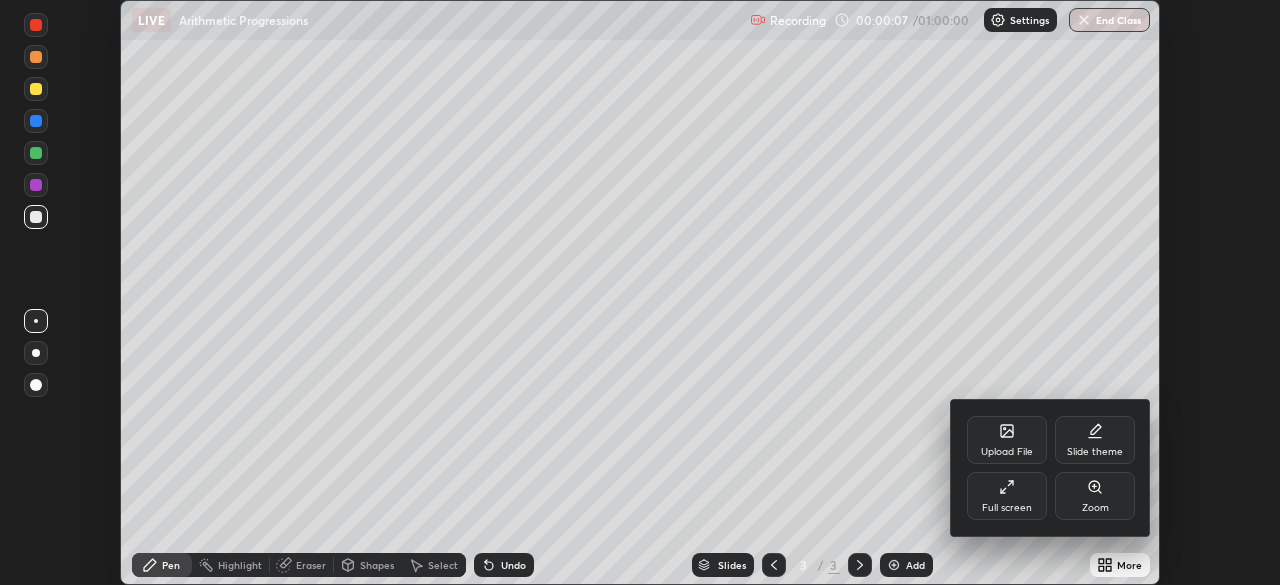click 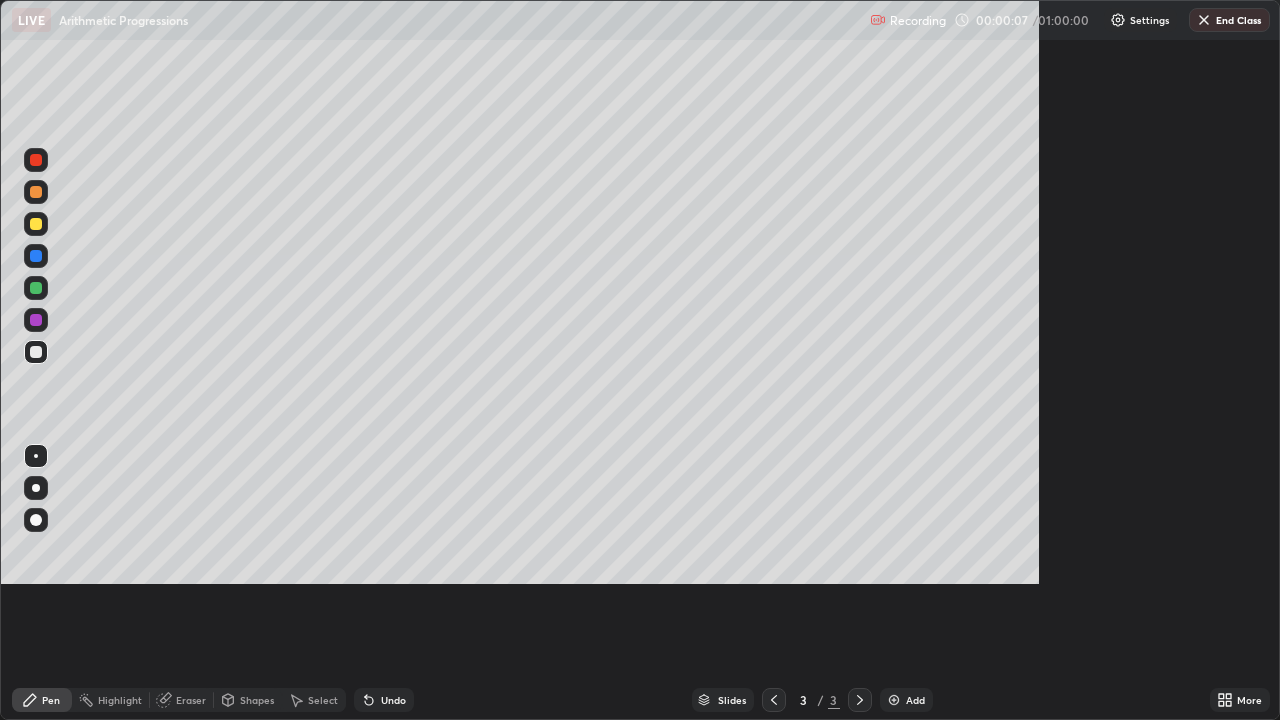 scroll, scrollTop: 99280, scrollLeft: 98720, axis: both 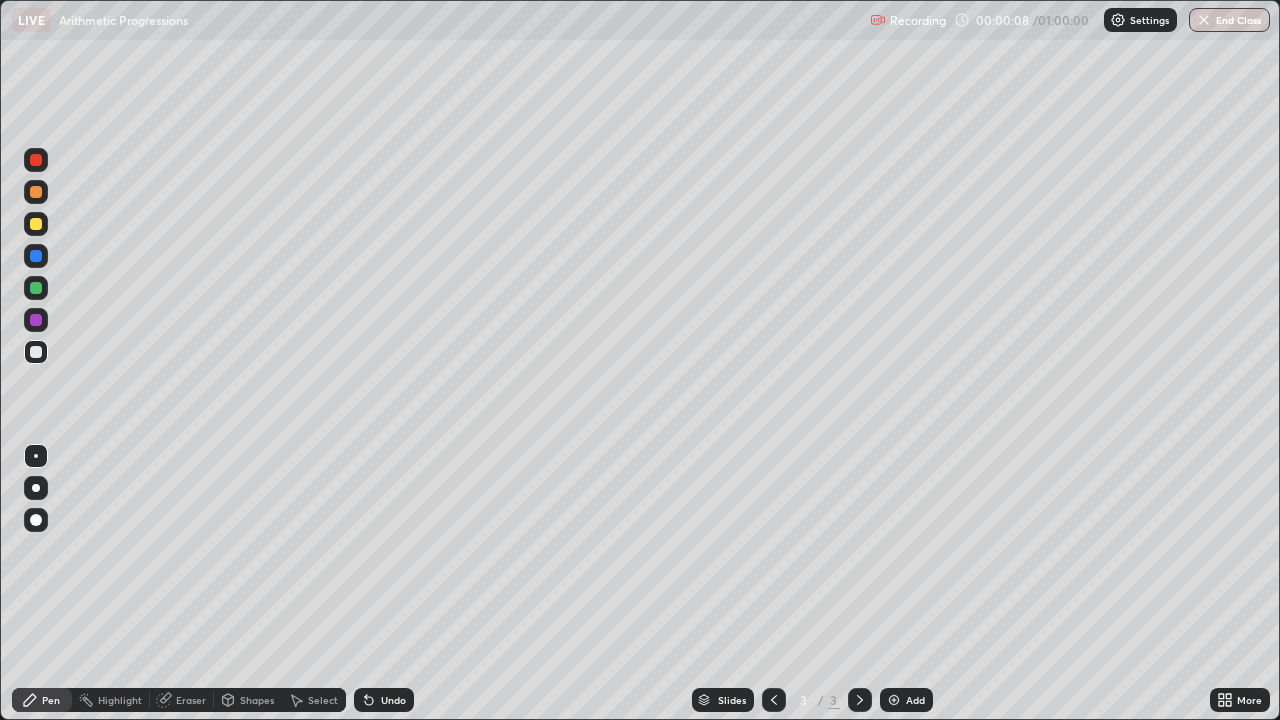 click at bounding box center (894, 700) 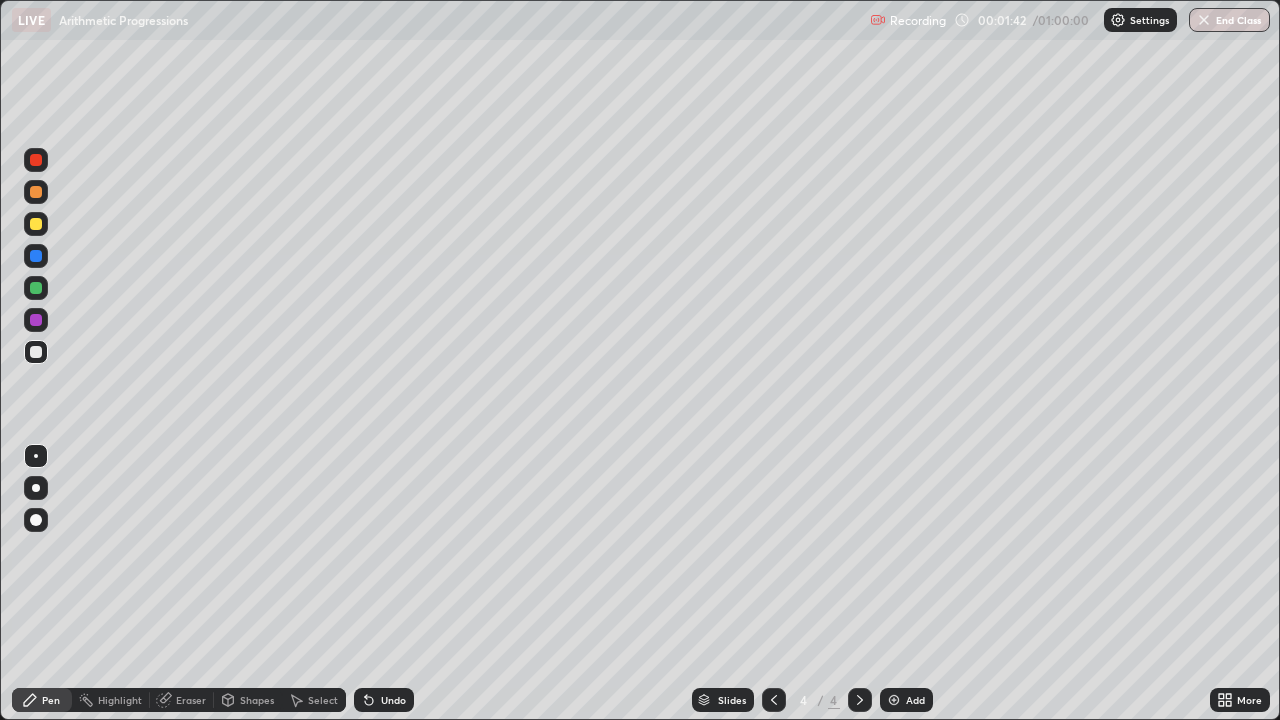 click at bounding box center [894, 700] 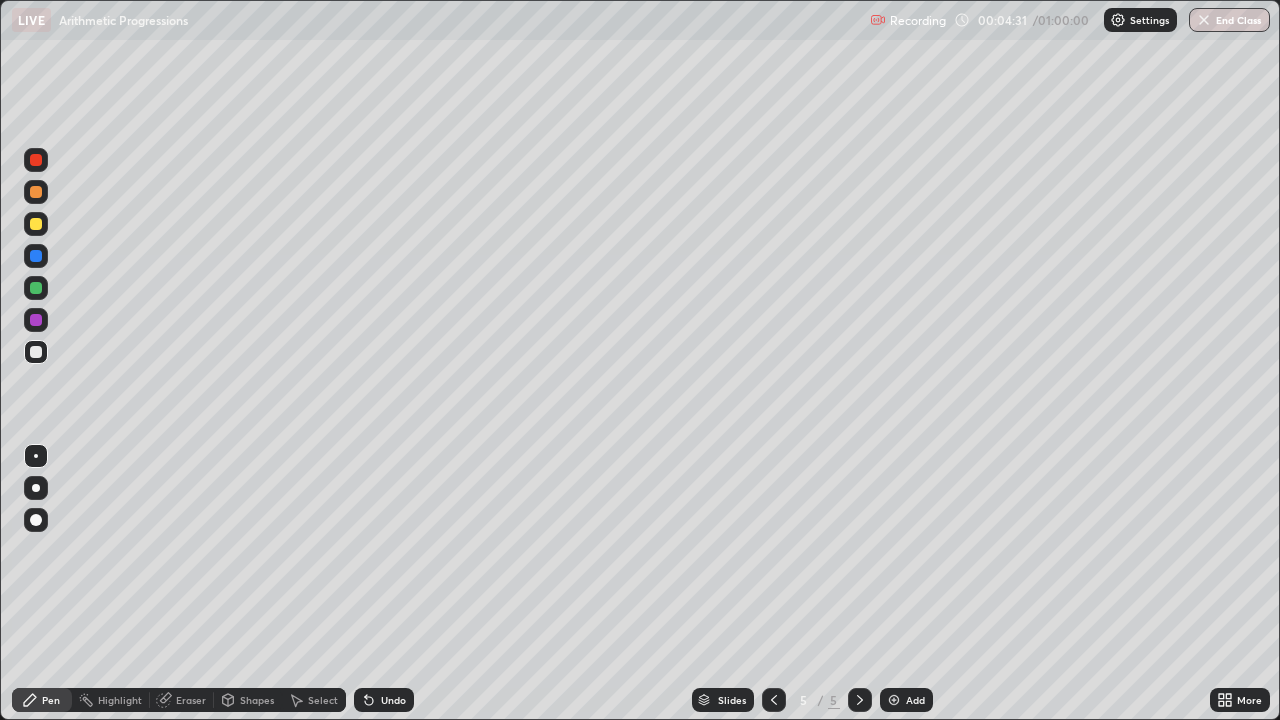 click on "Eraser" at bounding box center [182, 700] 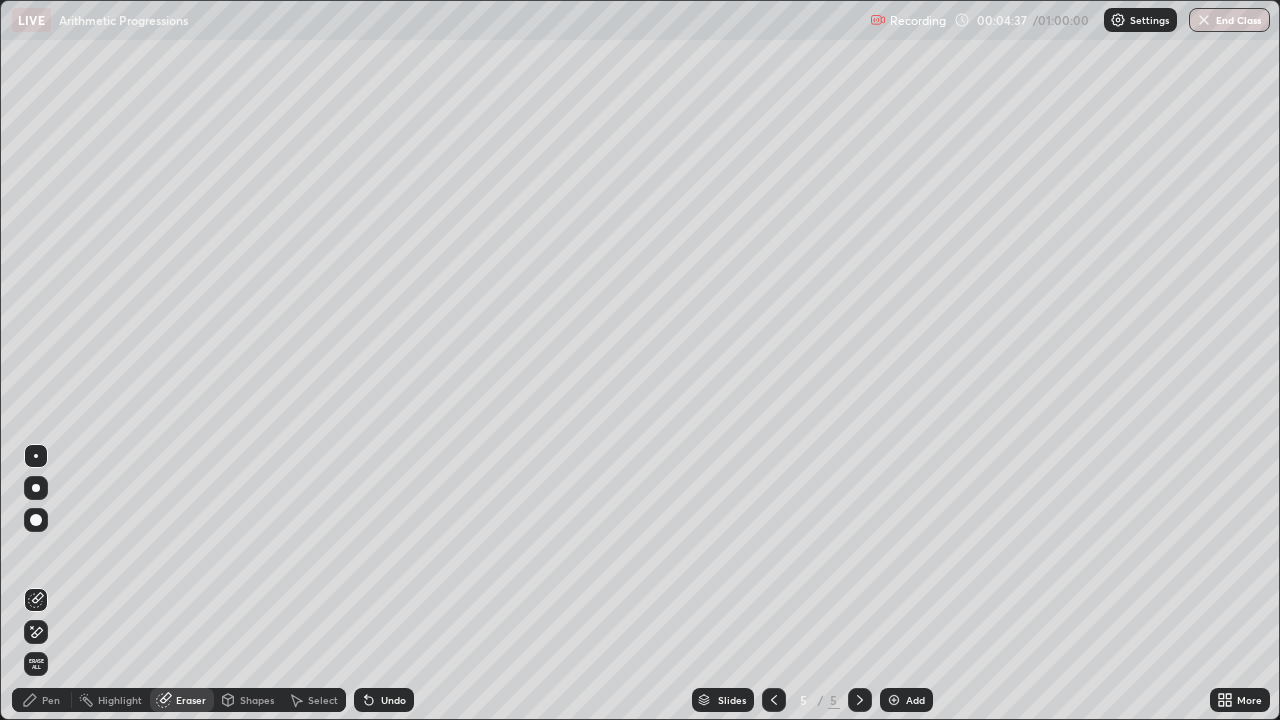 click on "Pen" at bounding box center [42, 700] 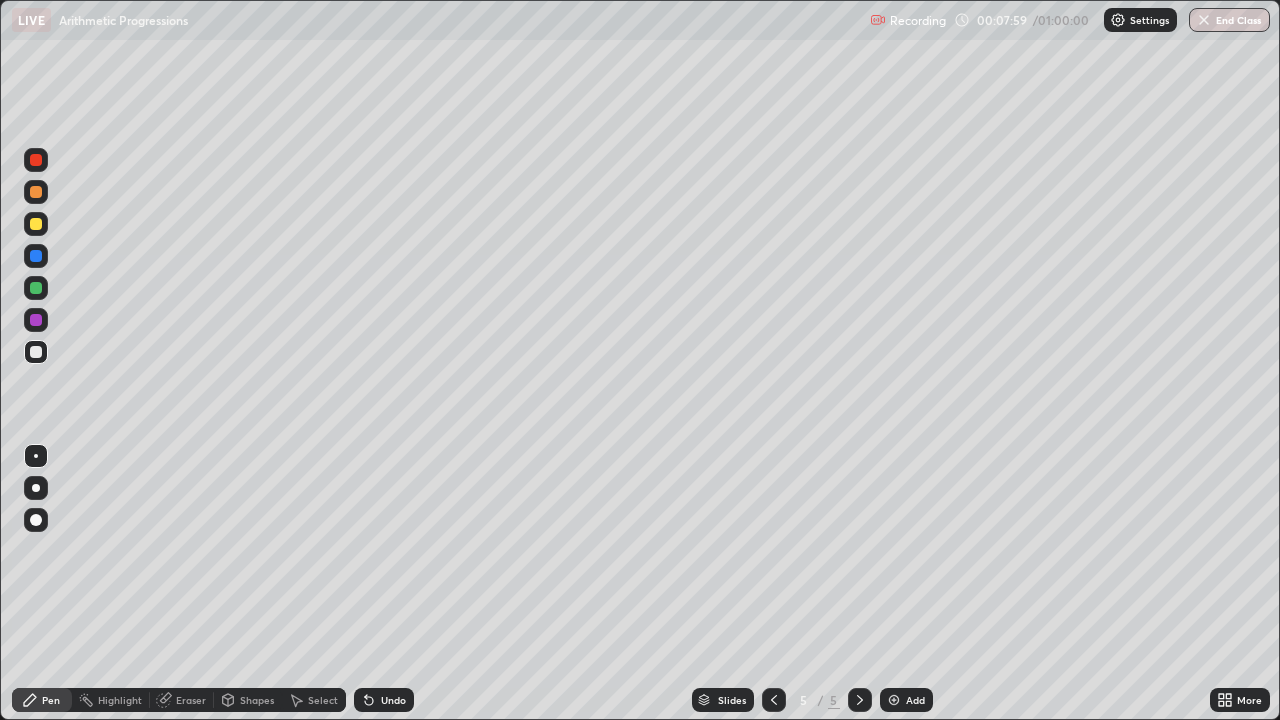 click on "Add" at bounding box center [906, 700] 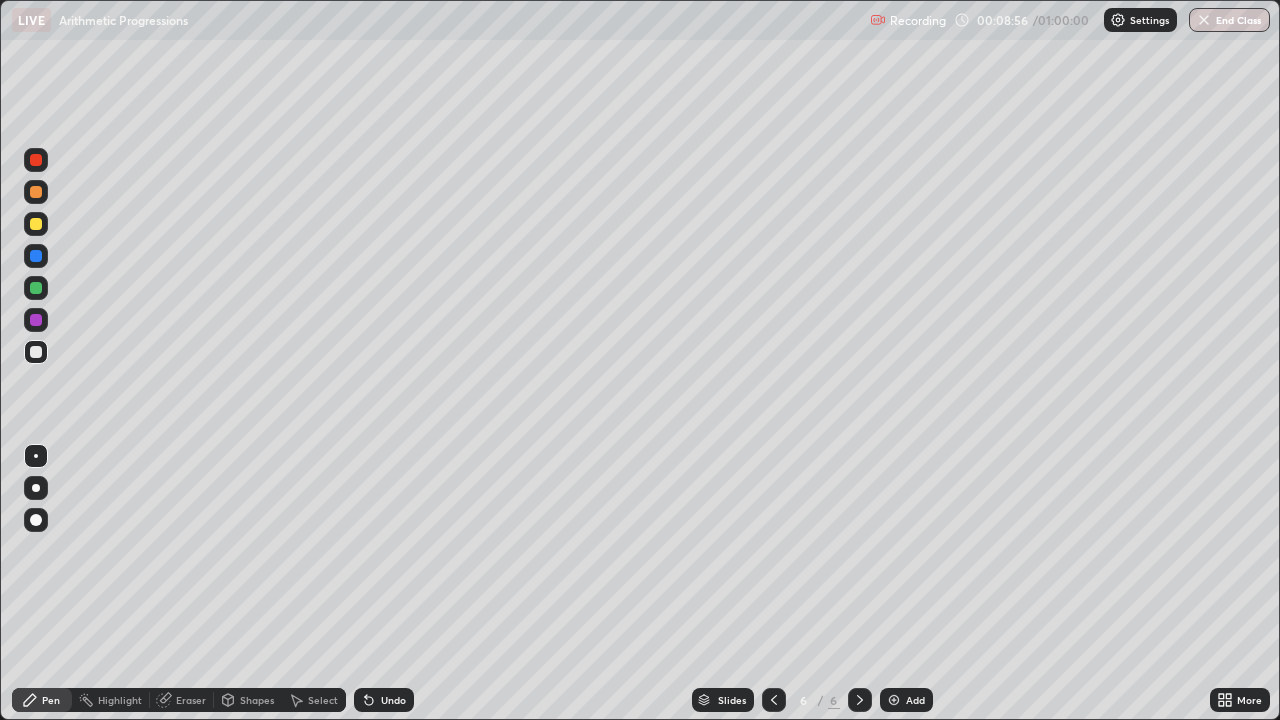 click on "Undo" at bounding box center [384, 700] 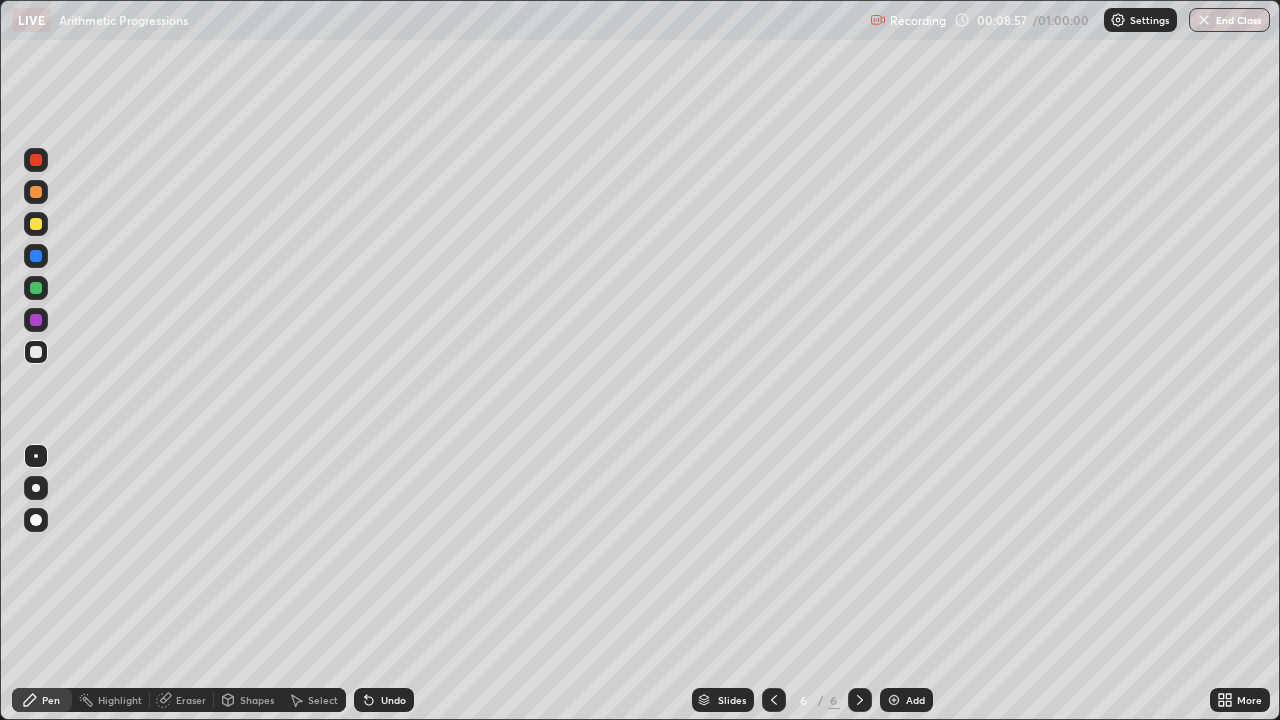 click on "Undo" at bounding box center (384, 700) 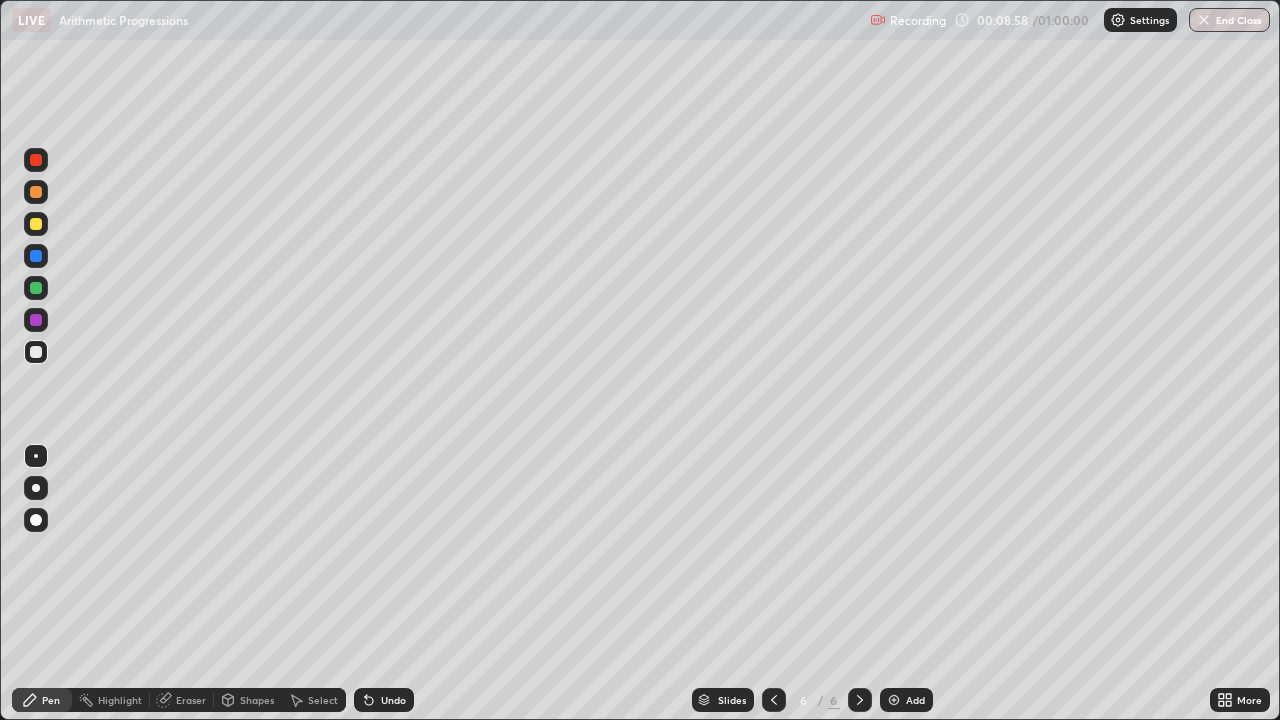 click on "Undo" at bounding box center [384, 700] 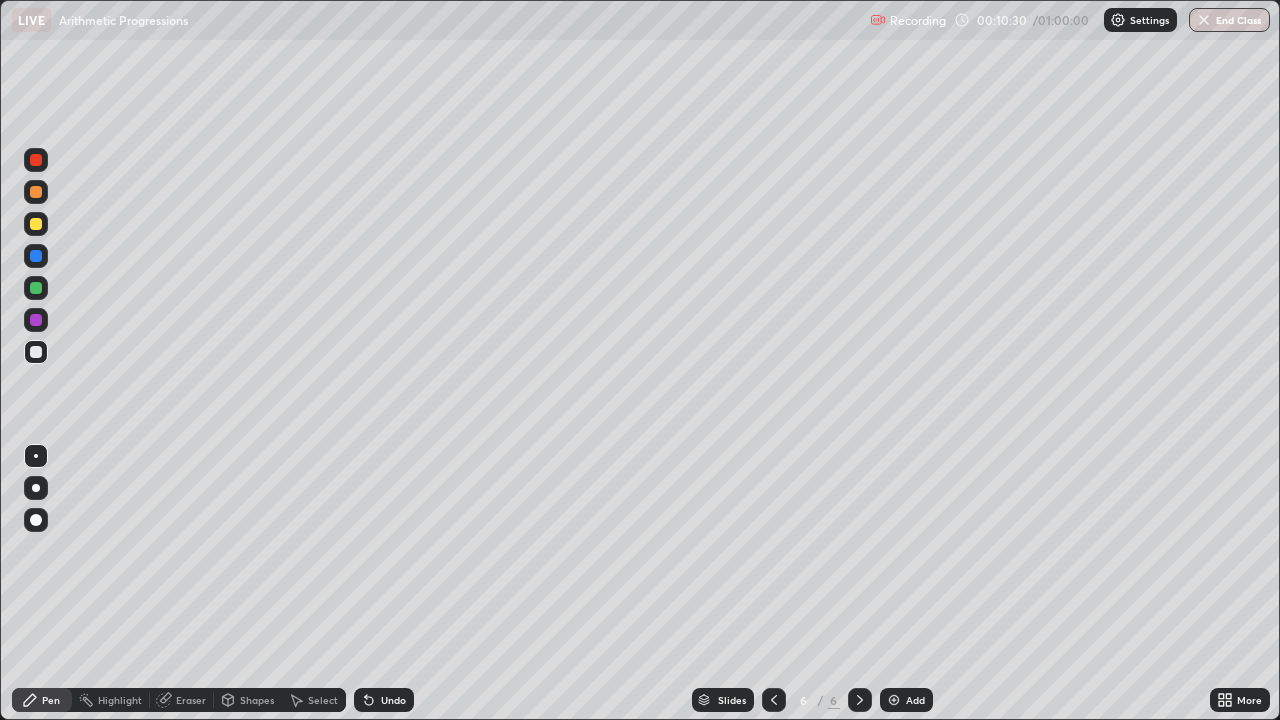 click on "Undo" at bounding box center (384, 700) 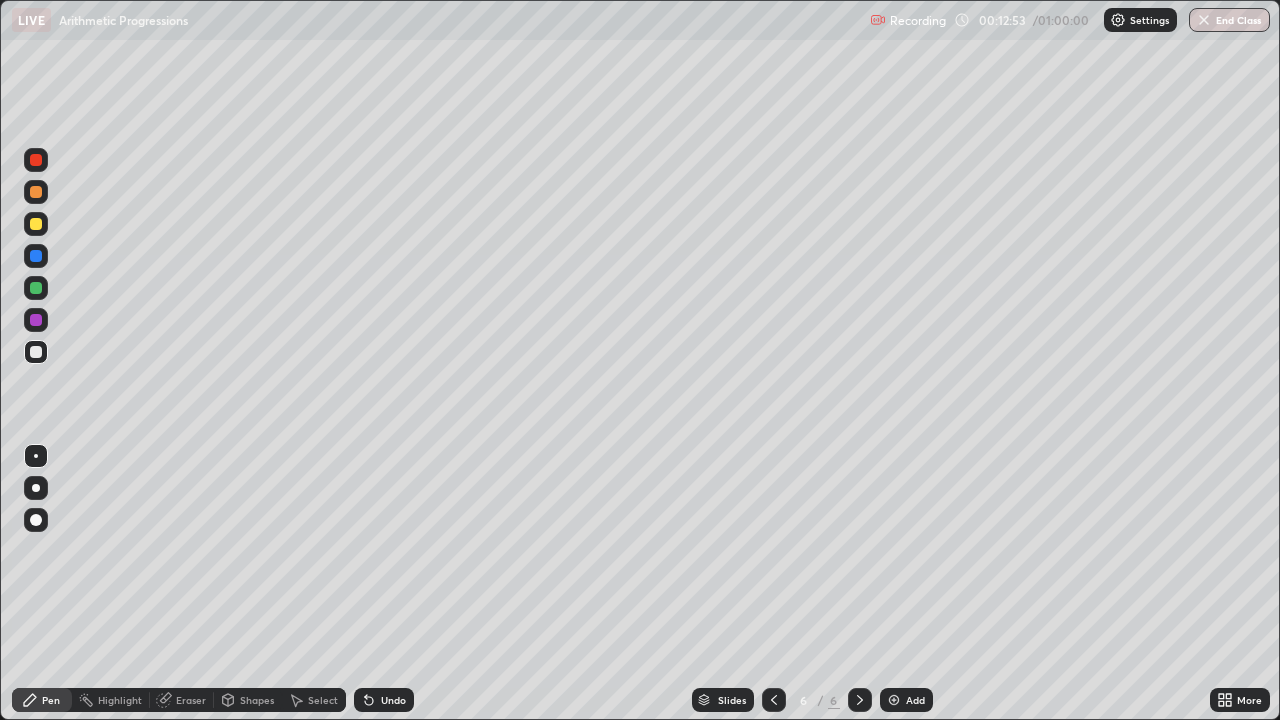 click on "Add" at bounding box center (906, 700) 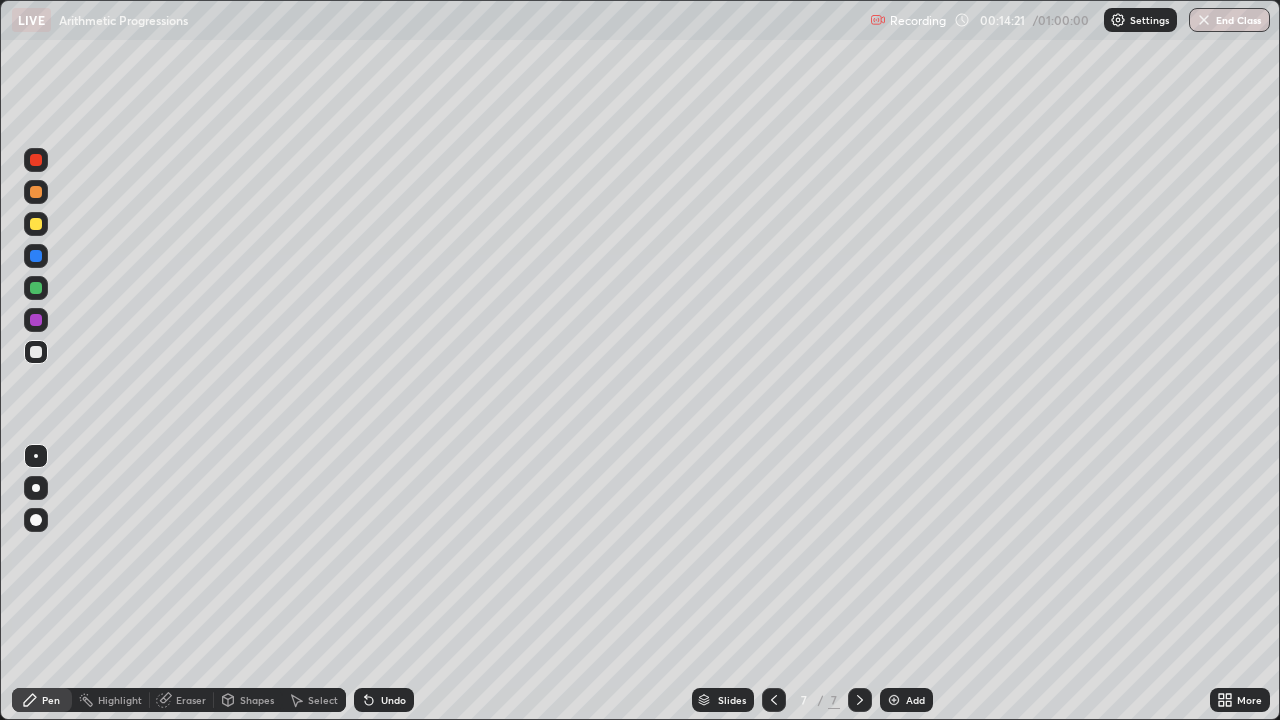 click 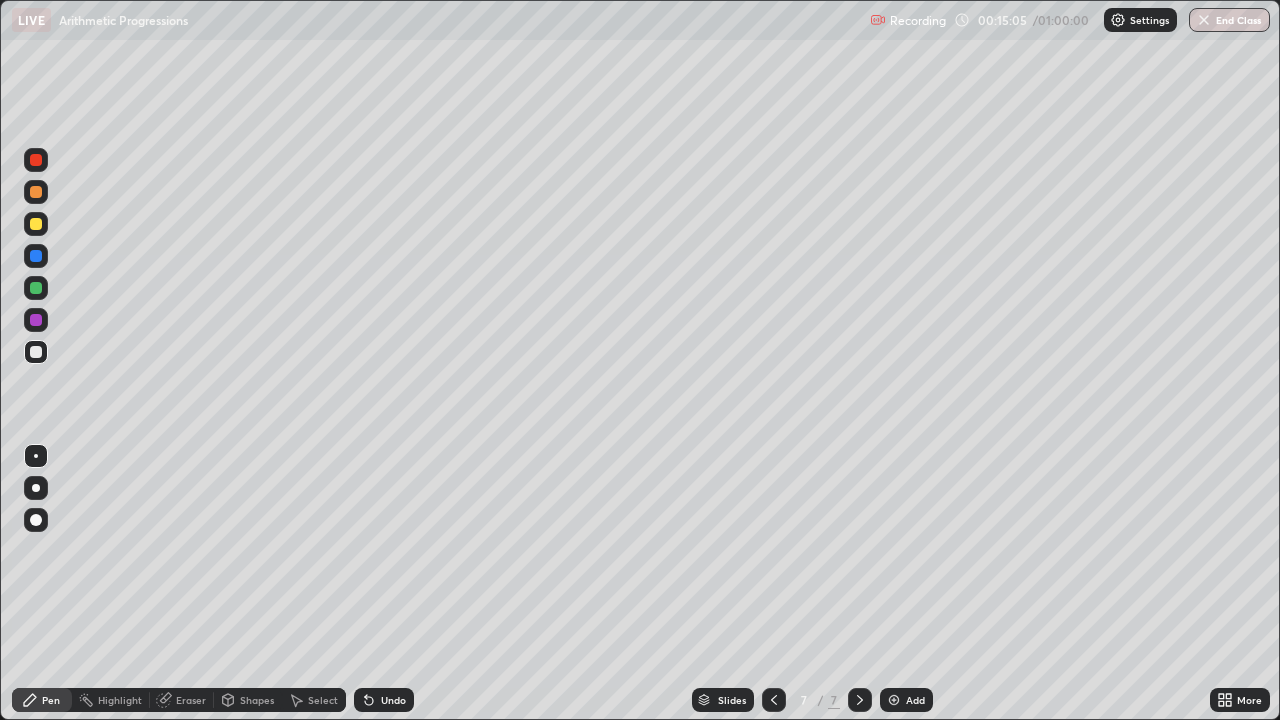click 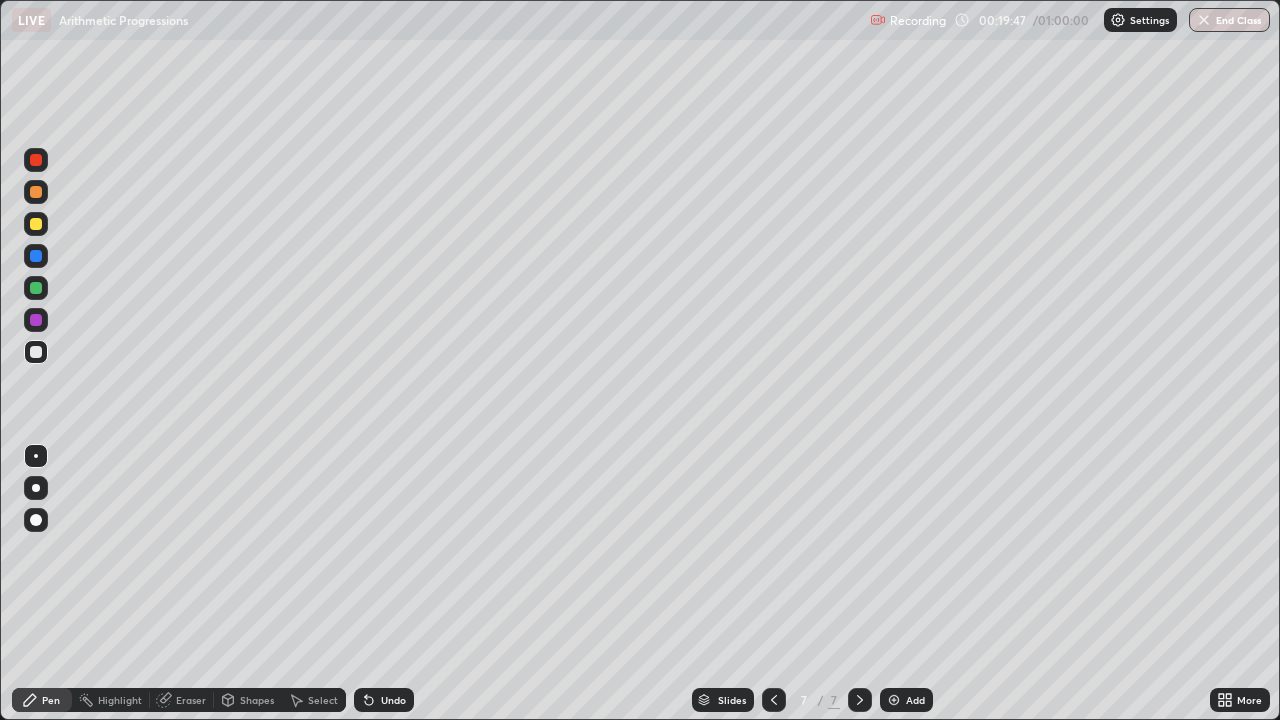 click at bounding box center [894, 700] 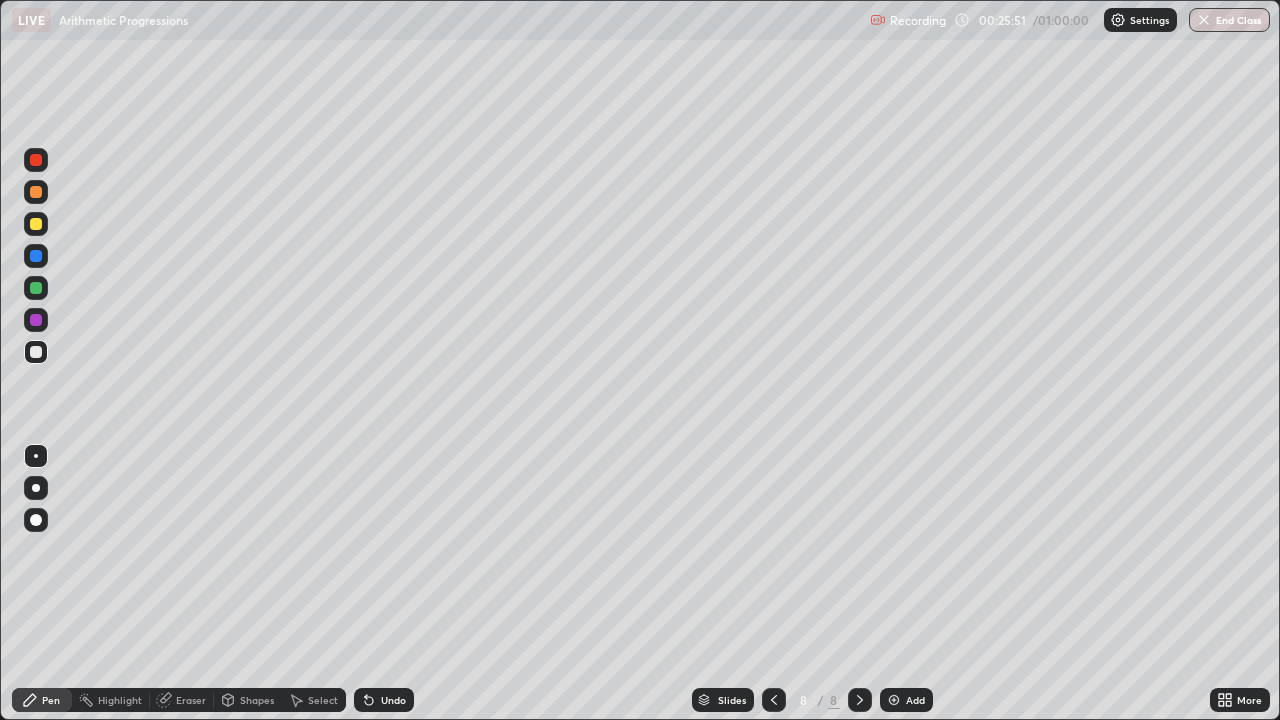 click 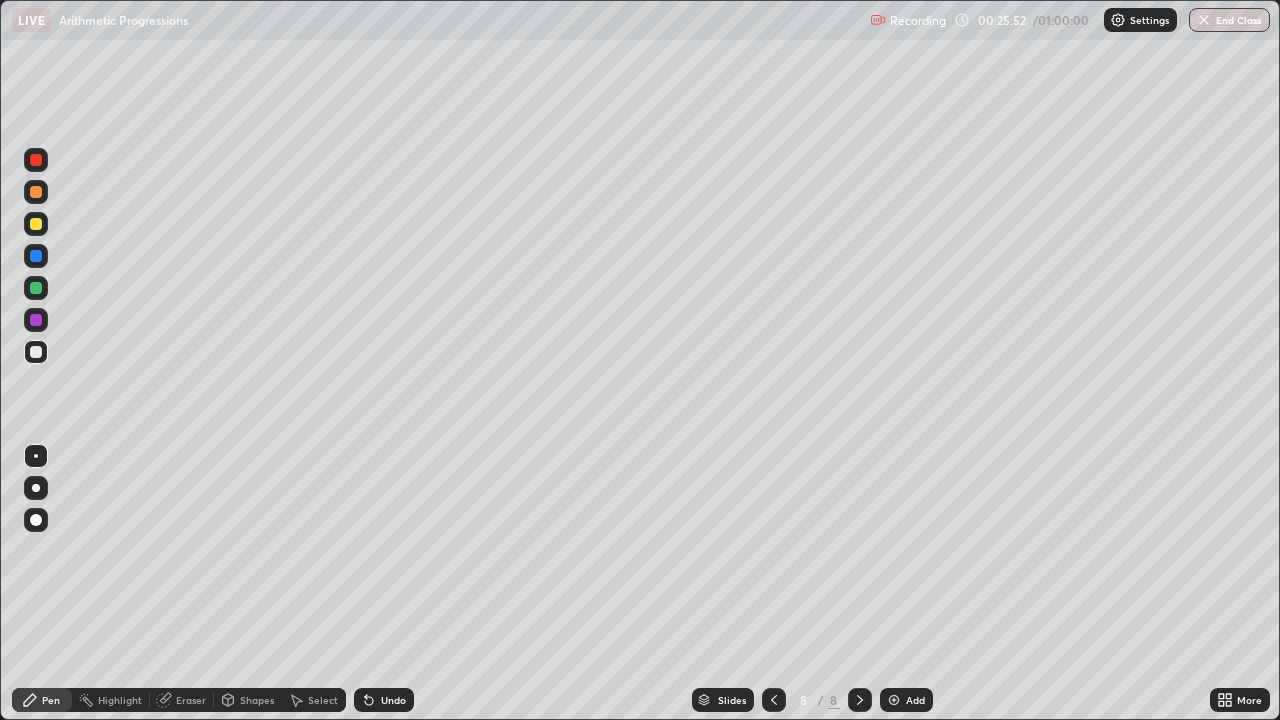 click 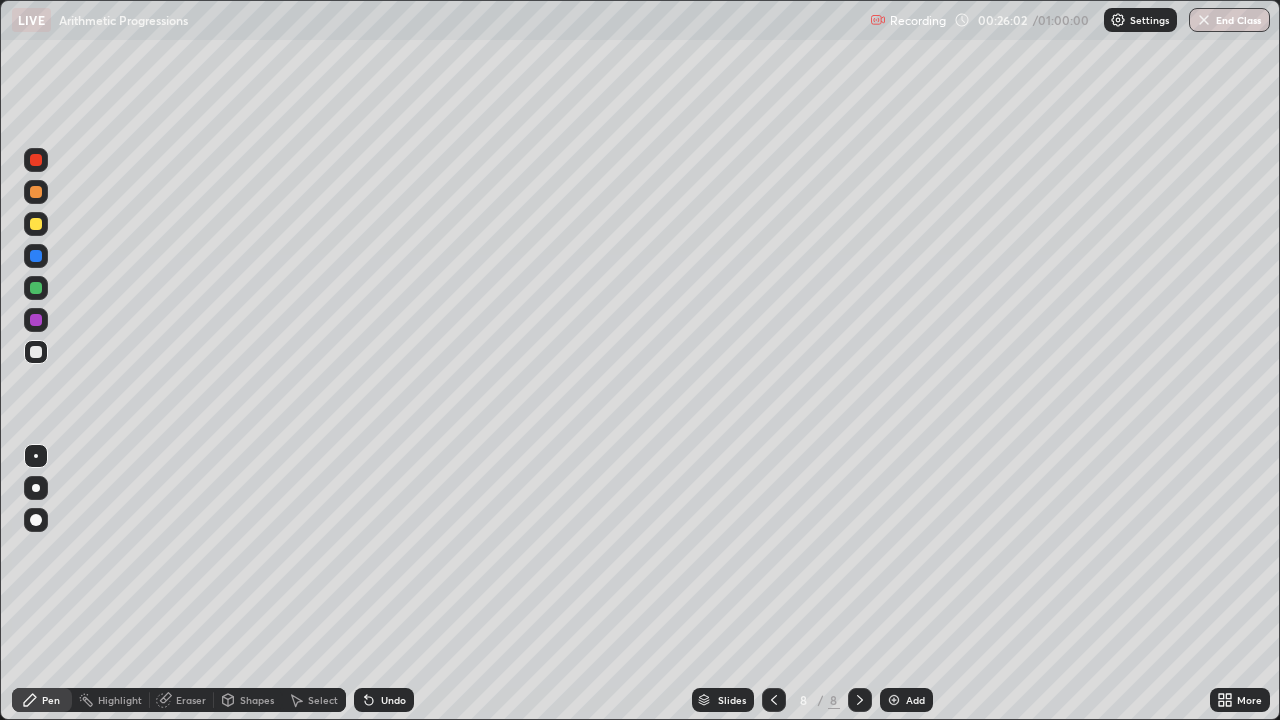 click 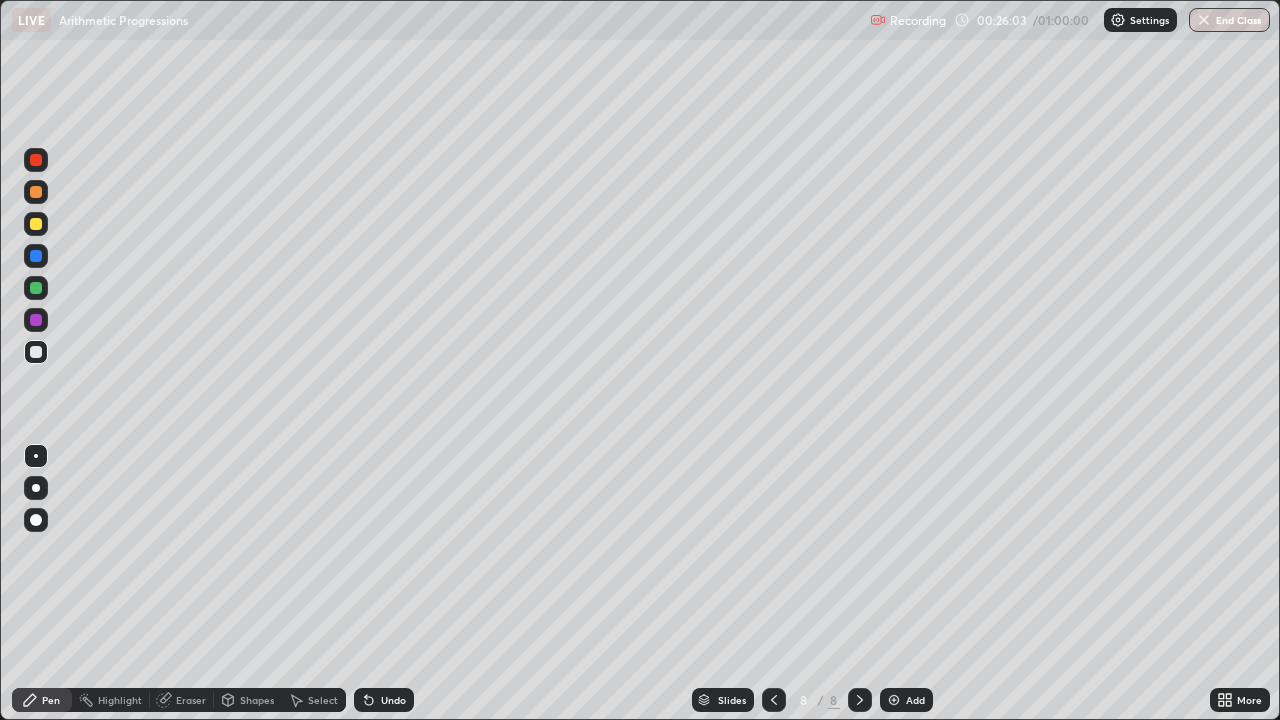 click 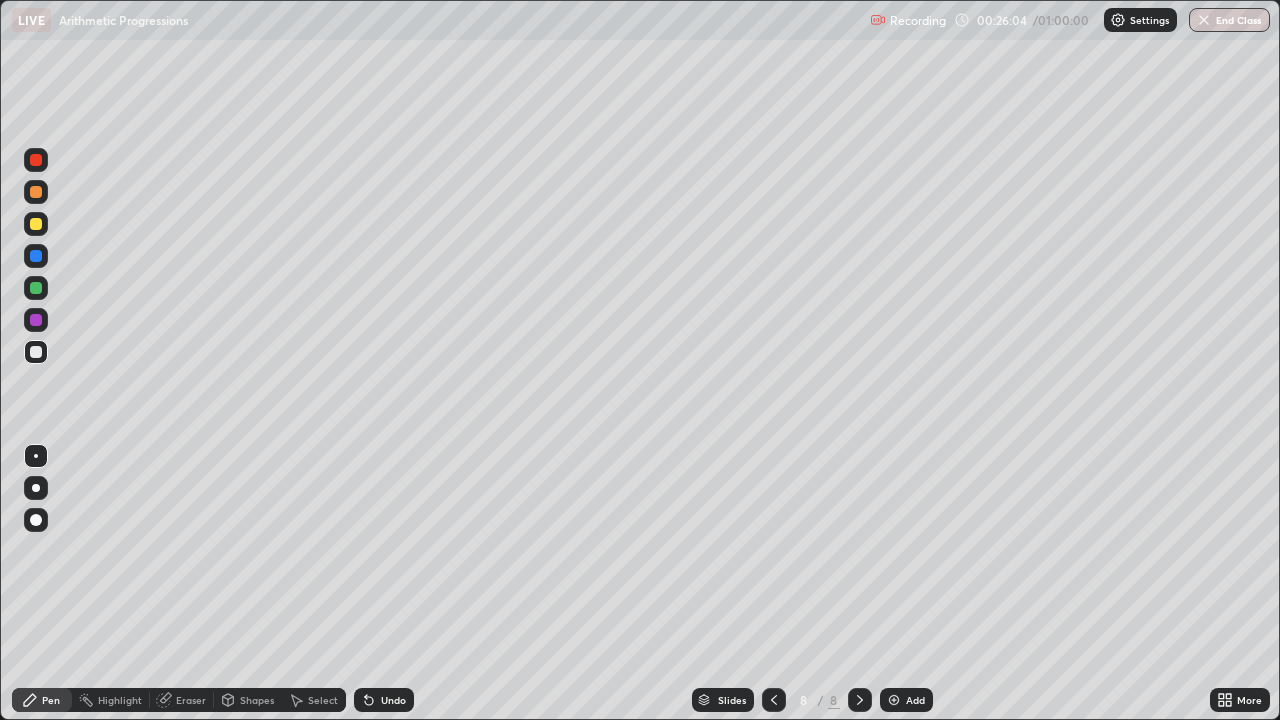 click 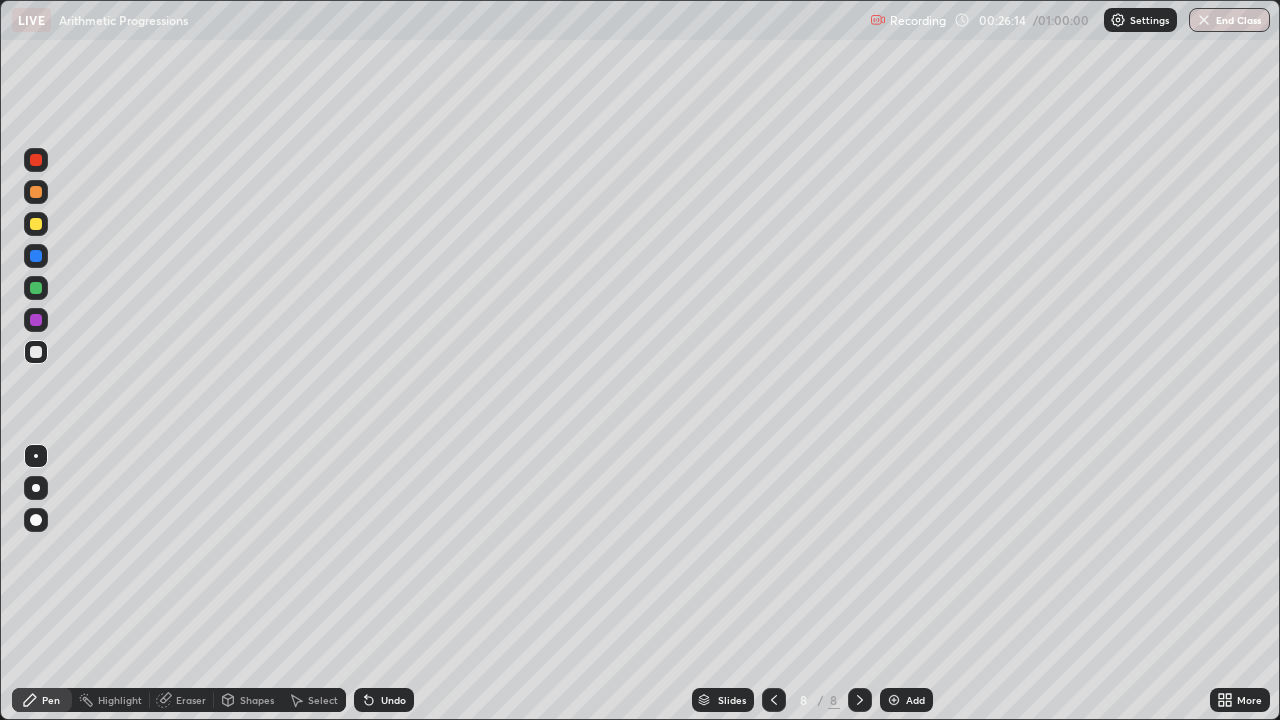 click at bounding box center [36, 288] 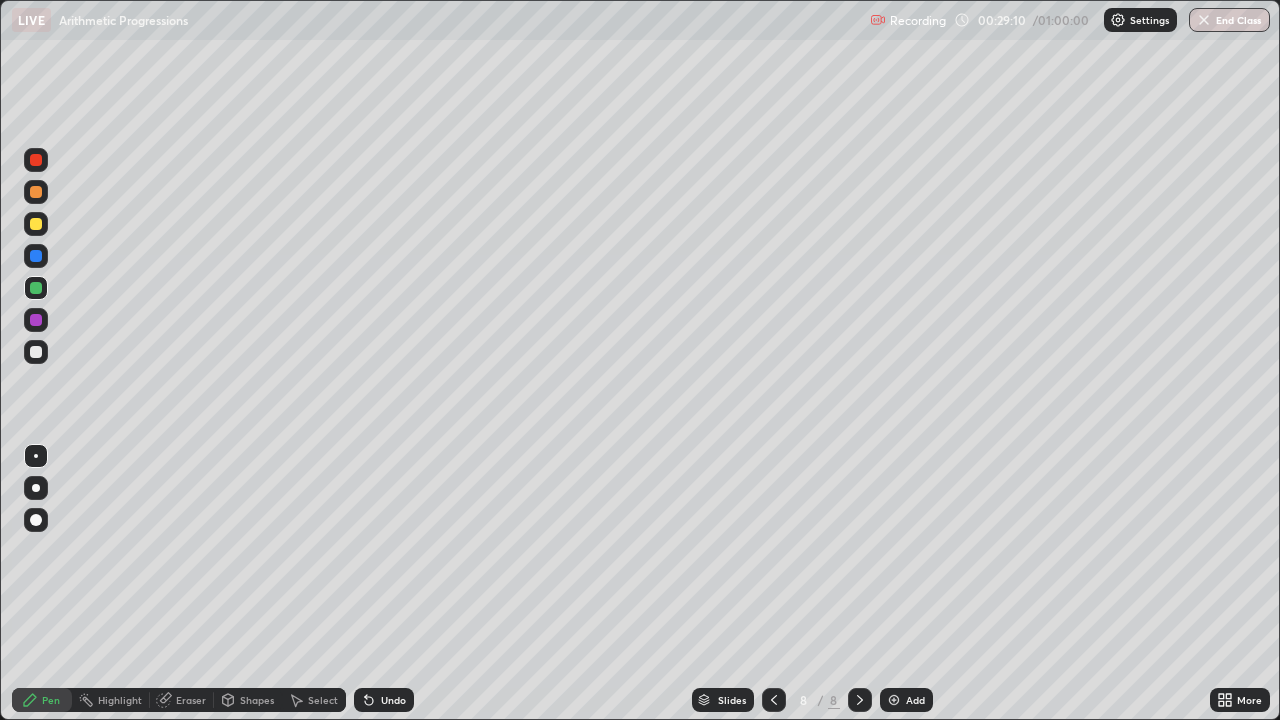 click on "Add" at bounding box center [906, 700] 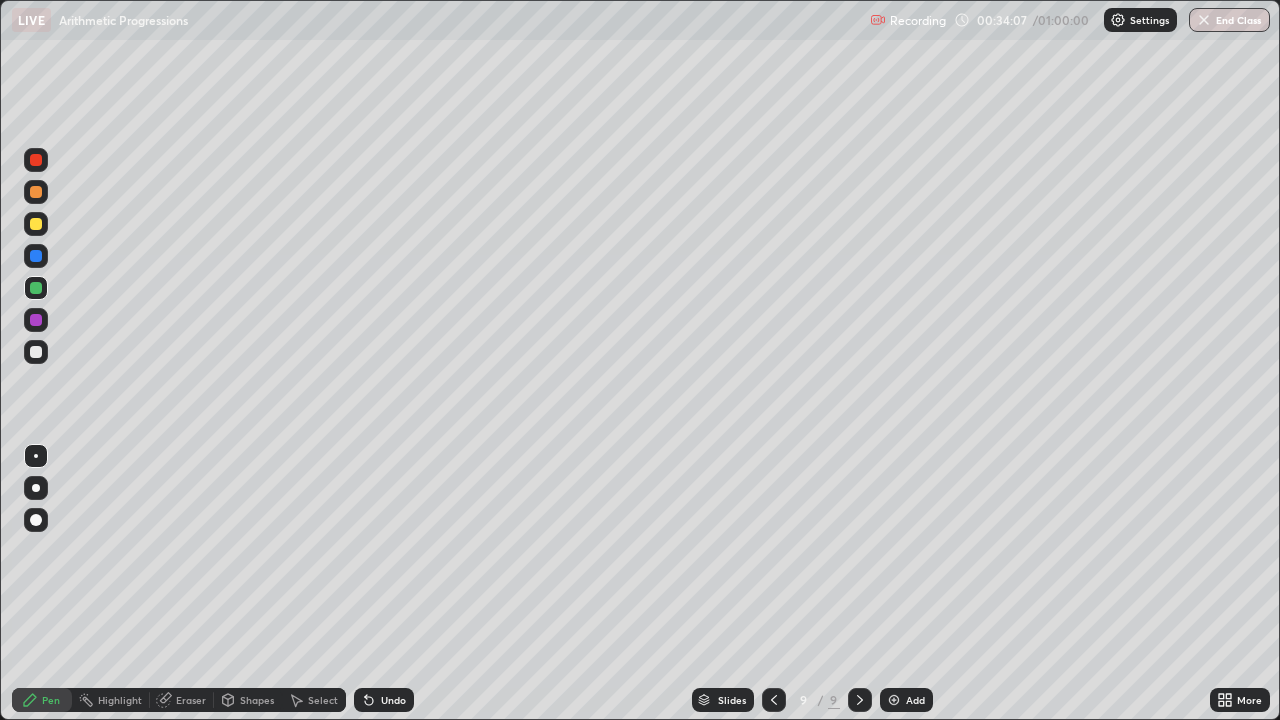 click at bounding box center [894, 700] 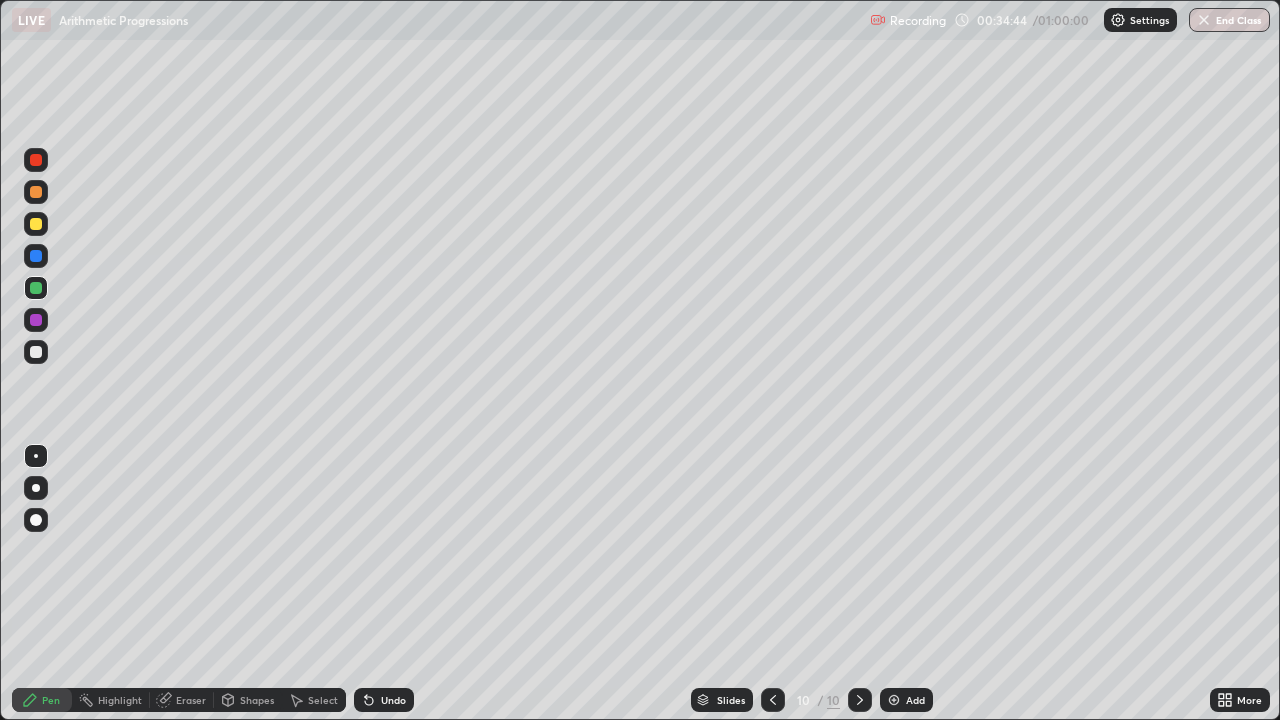 click 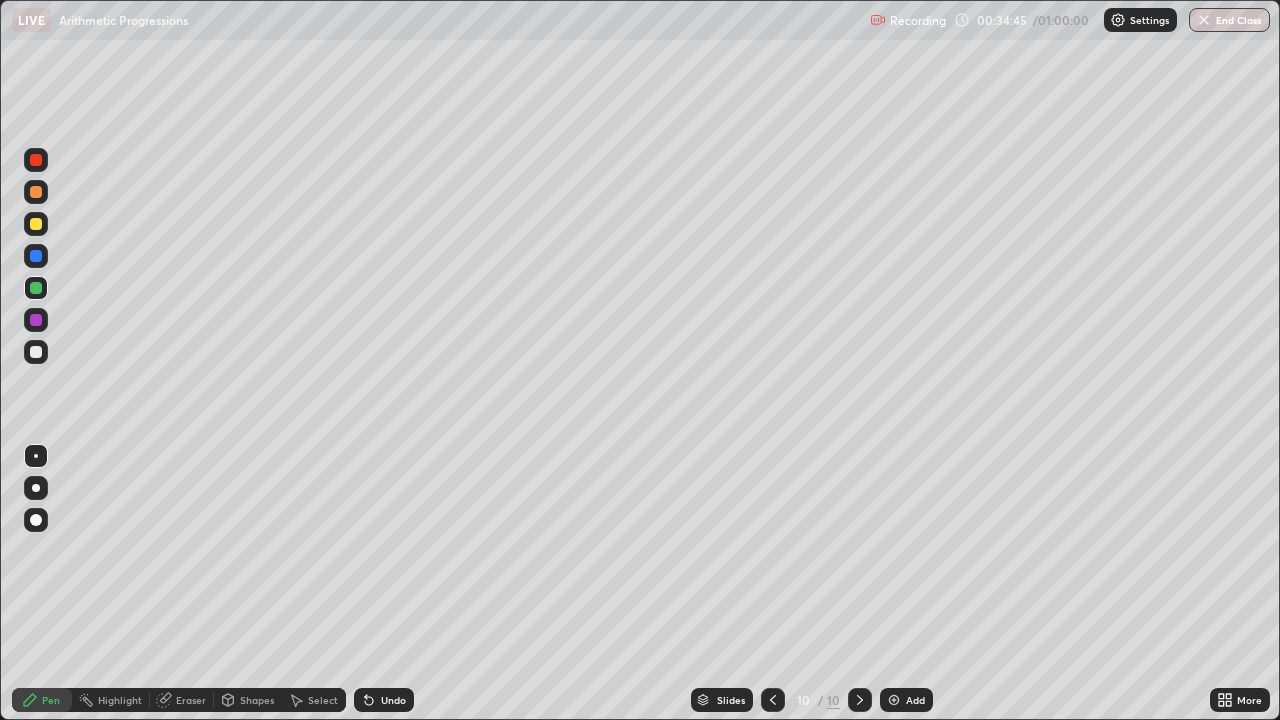 click 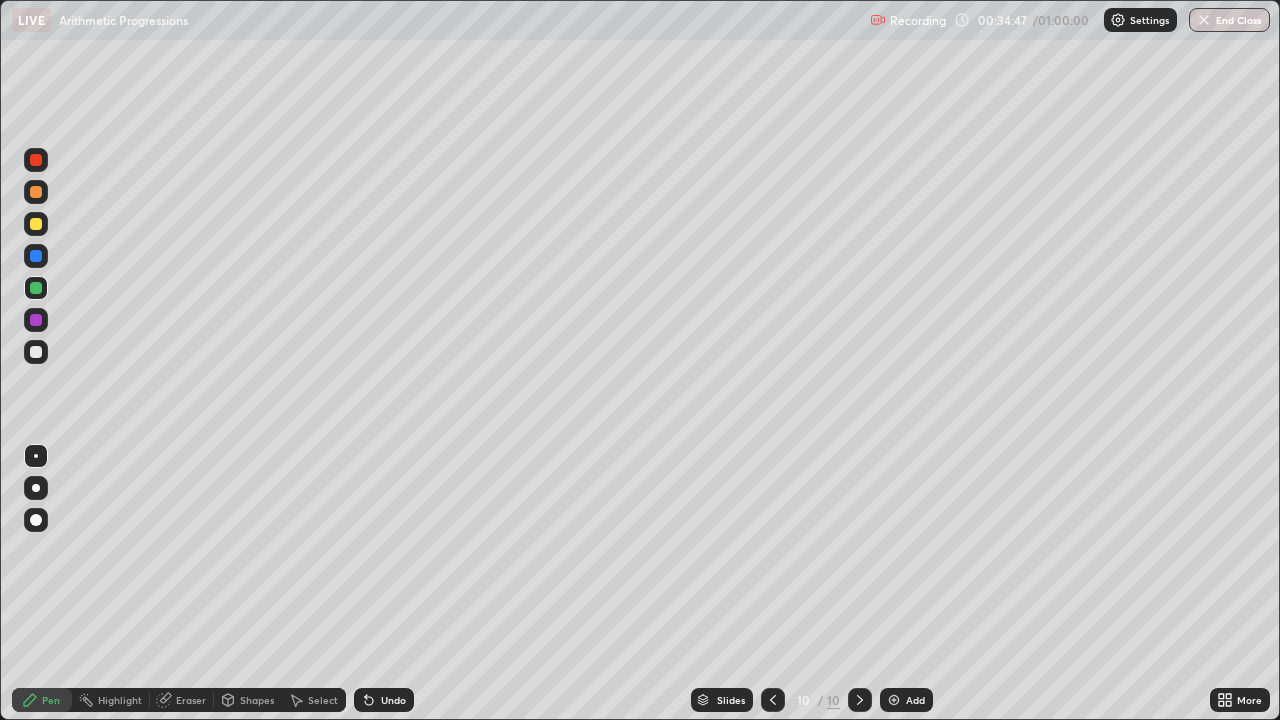 click 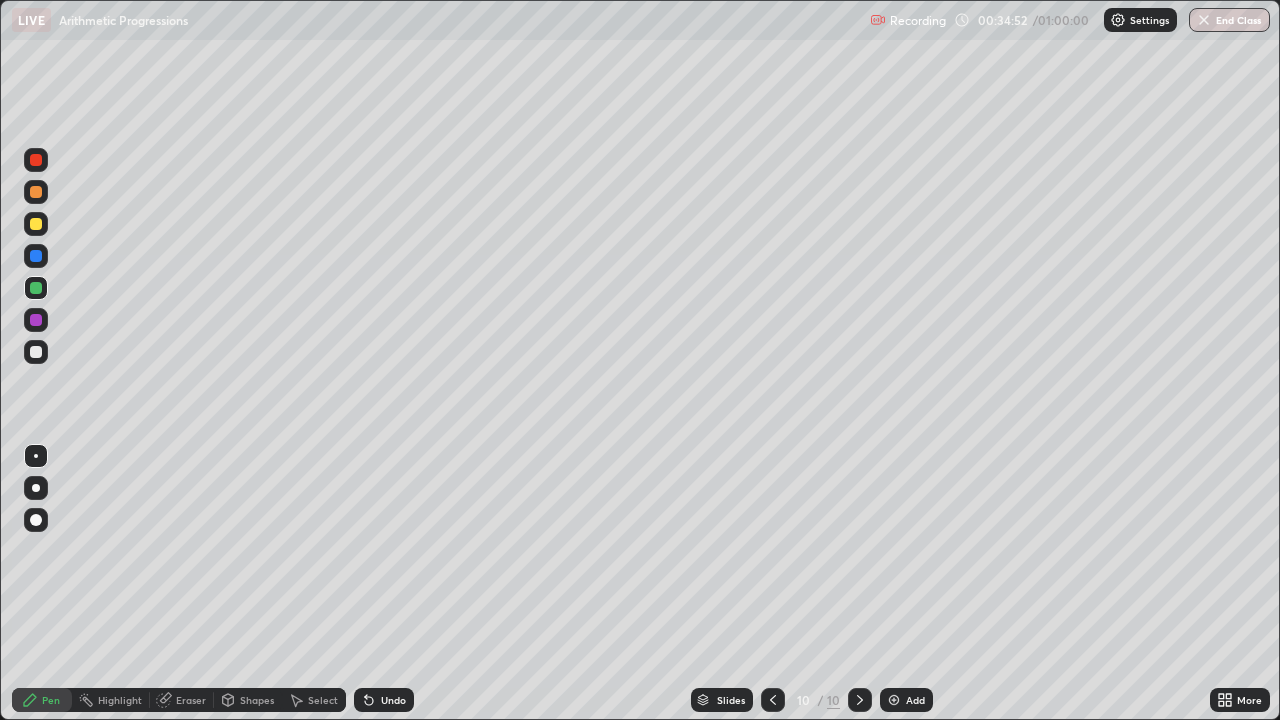 click 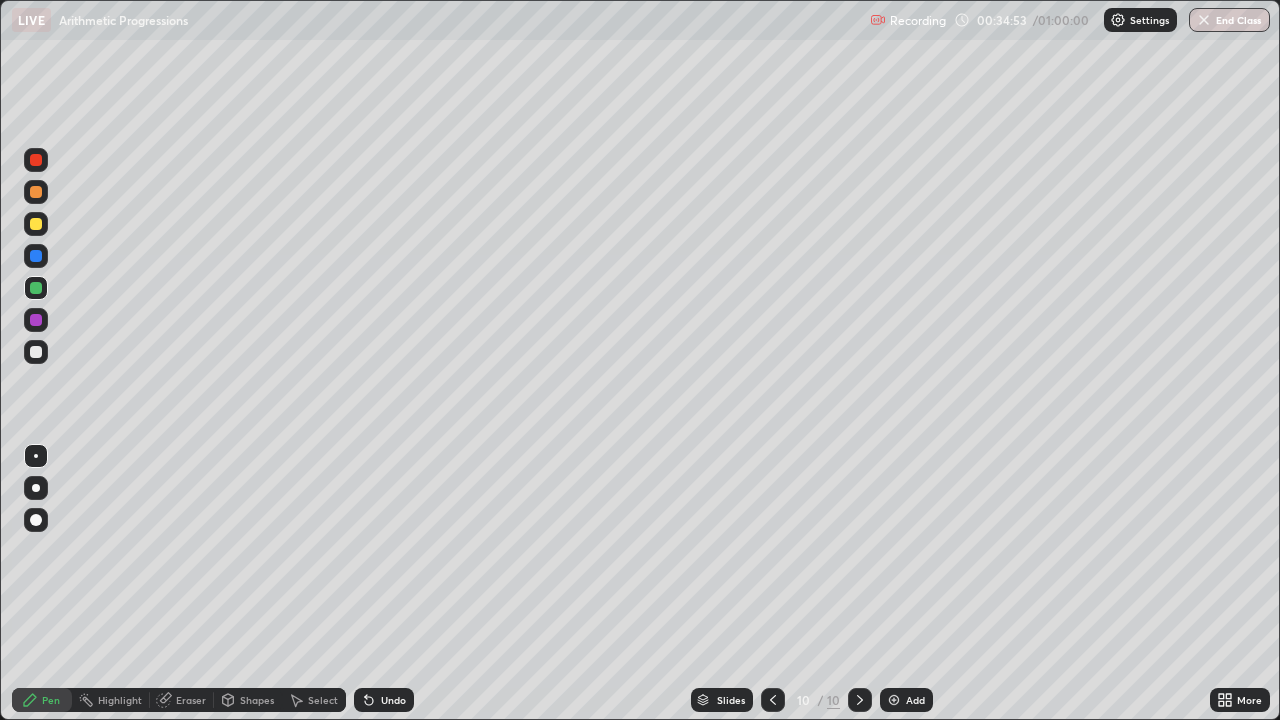 click on "Undo" at bounding box center [384, 700] 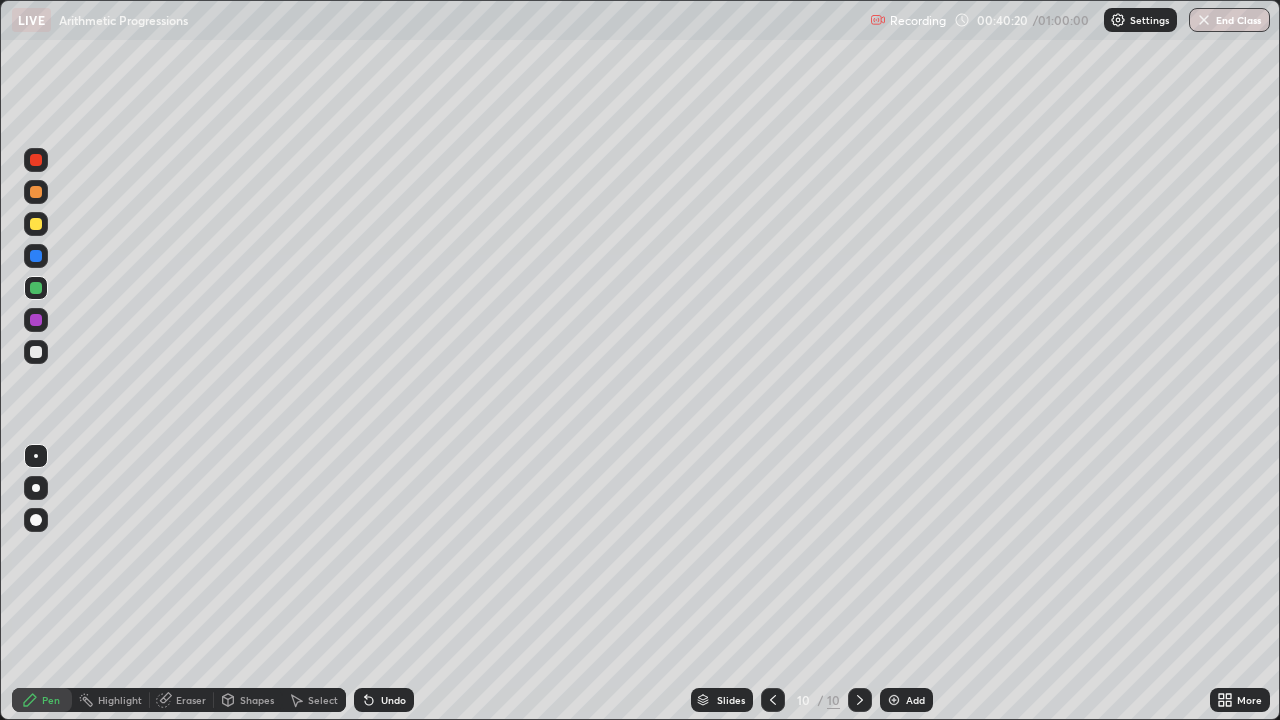 click at bounding box center (894, 700) 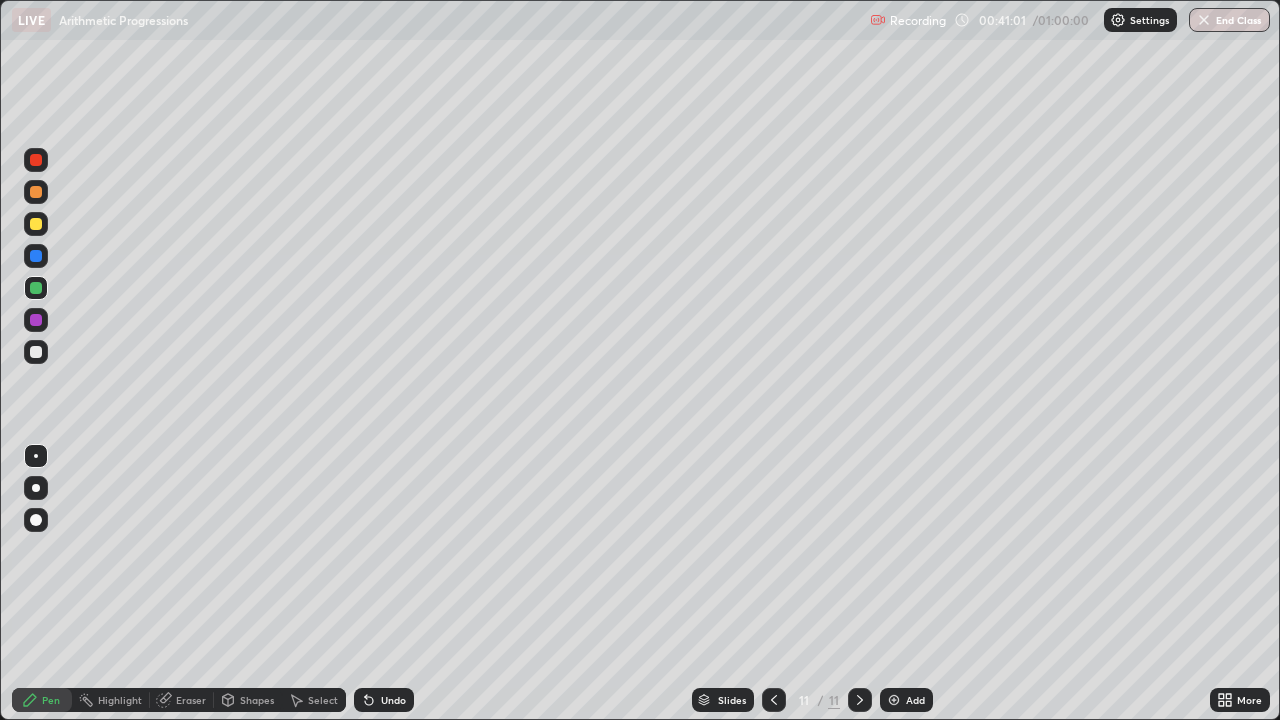 click at bounding box center (36, 160) 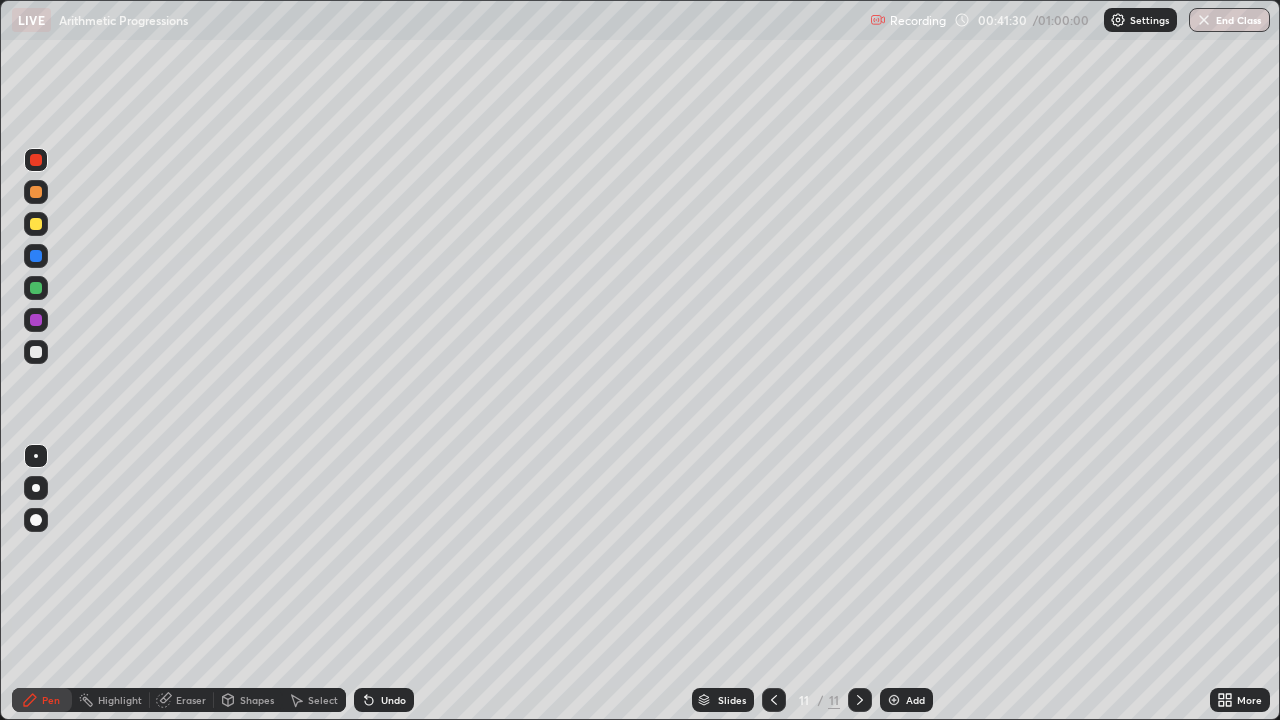 click 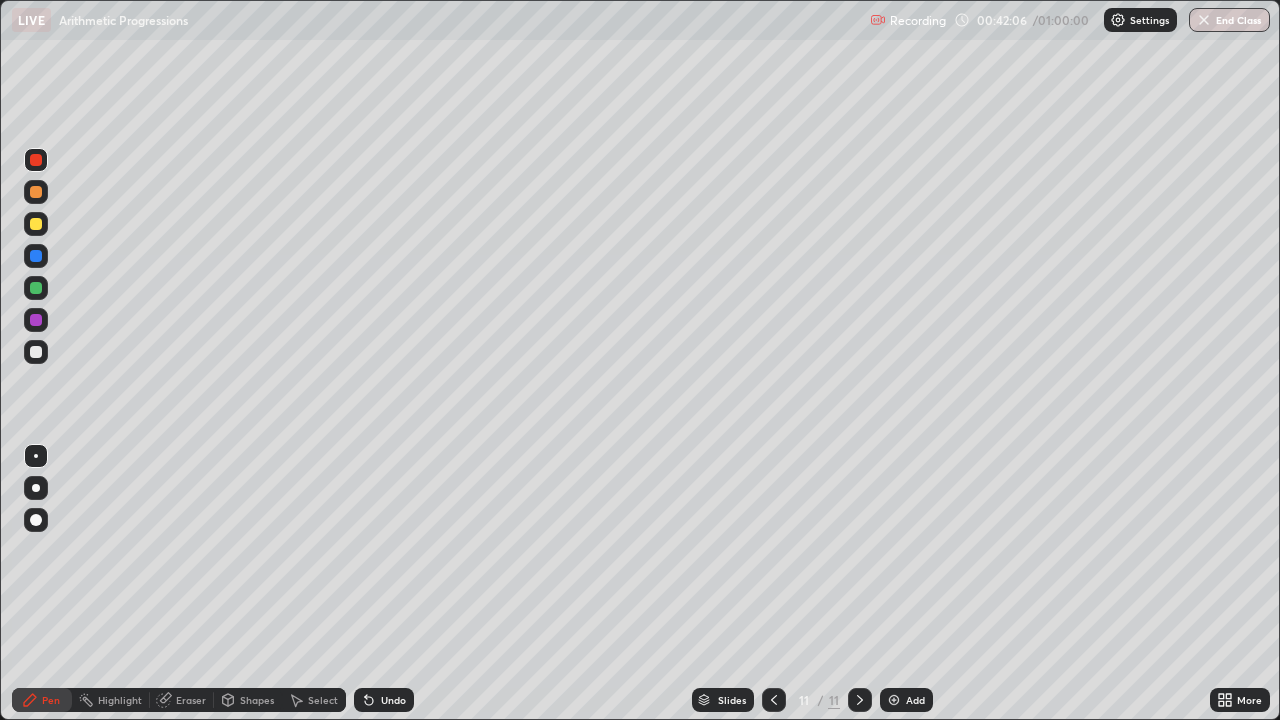 click at bounding box center [36, 288] 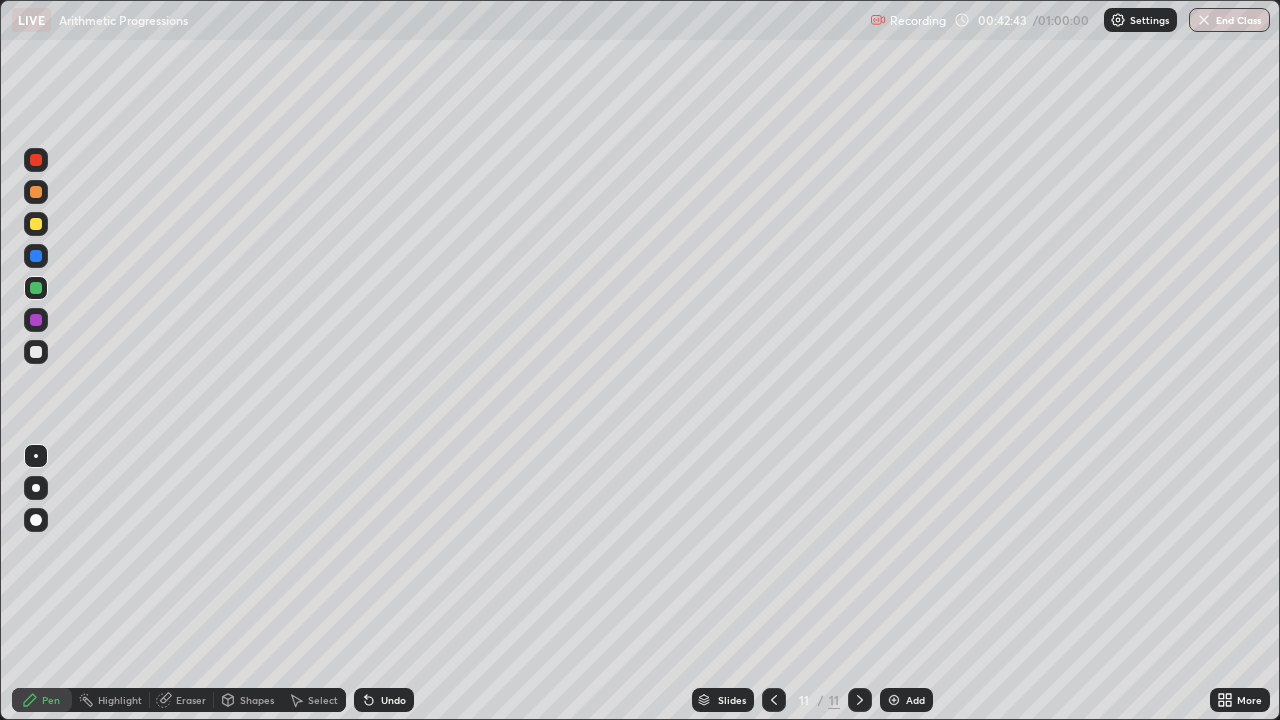 click at bounding box center (36, 320) 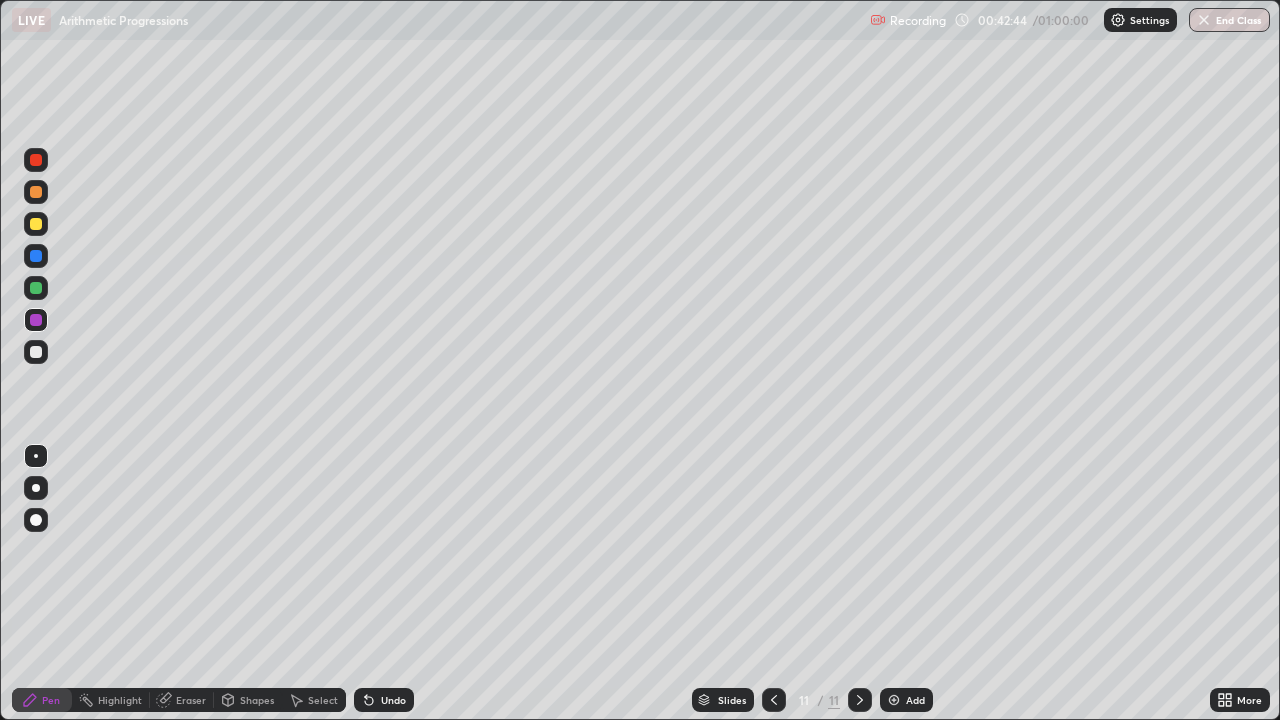 click at bounding box center [36, 192] 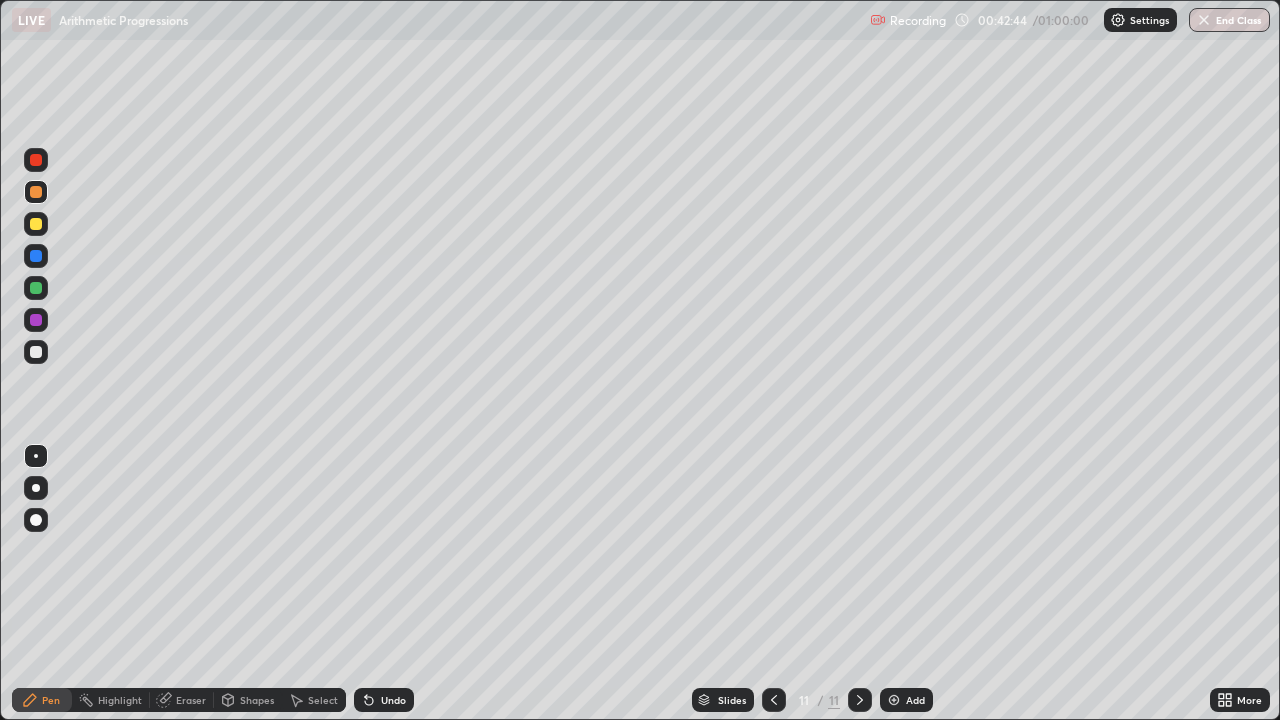 click at bounding box center [36, 160] 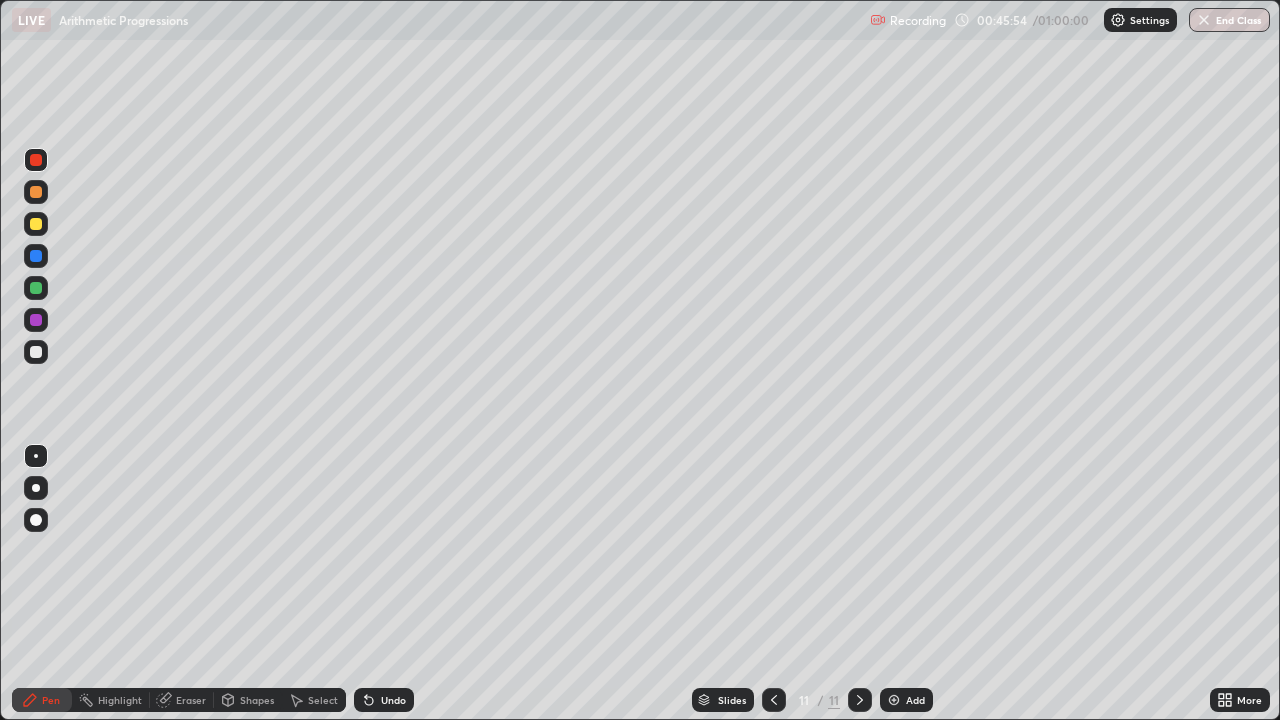 click at bounding box center [894, 700] 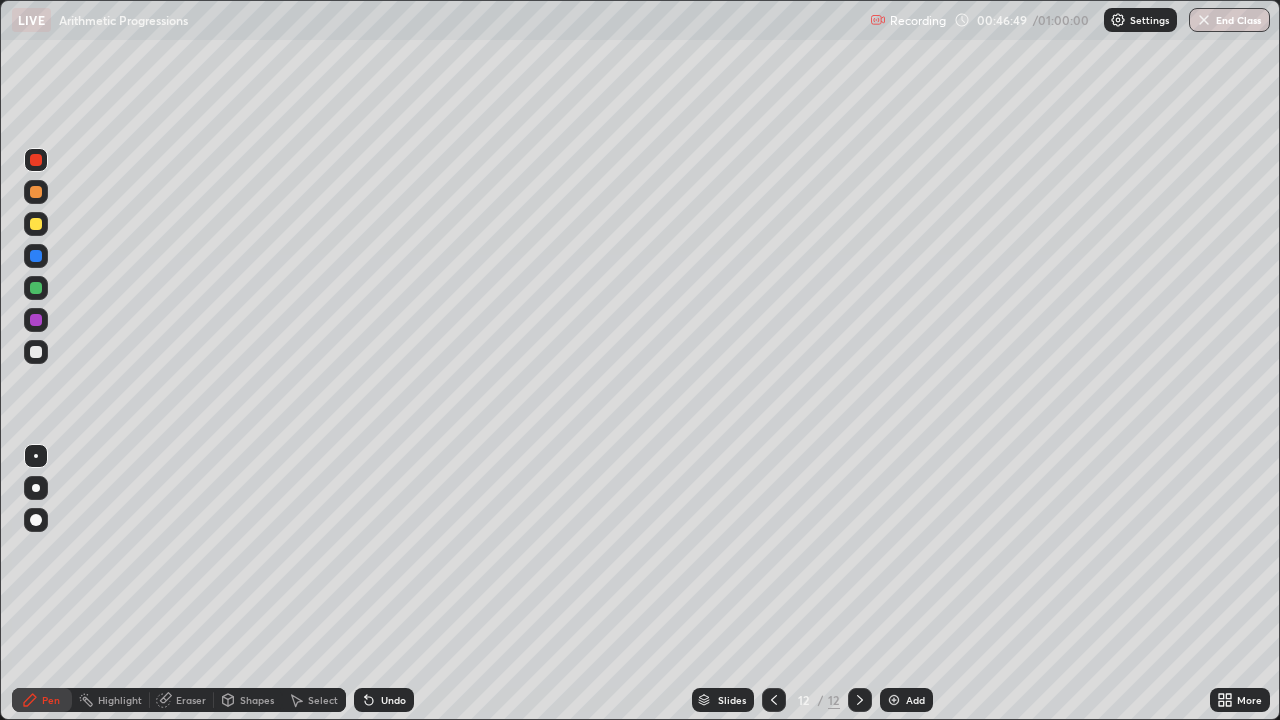 click 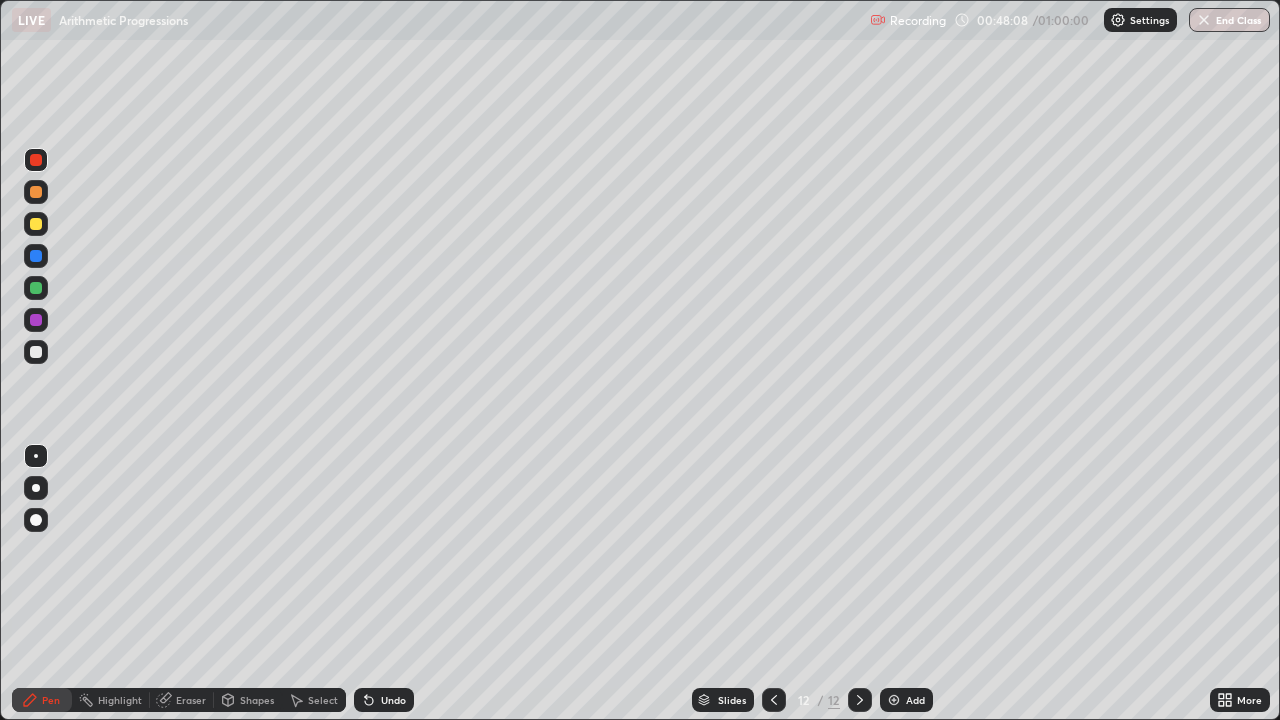 click at bounding box center [1204, 20] 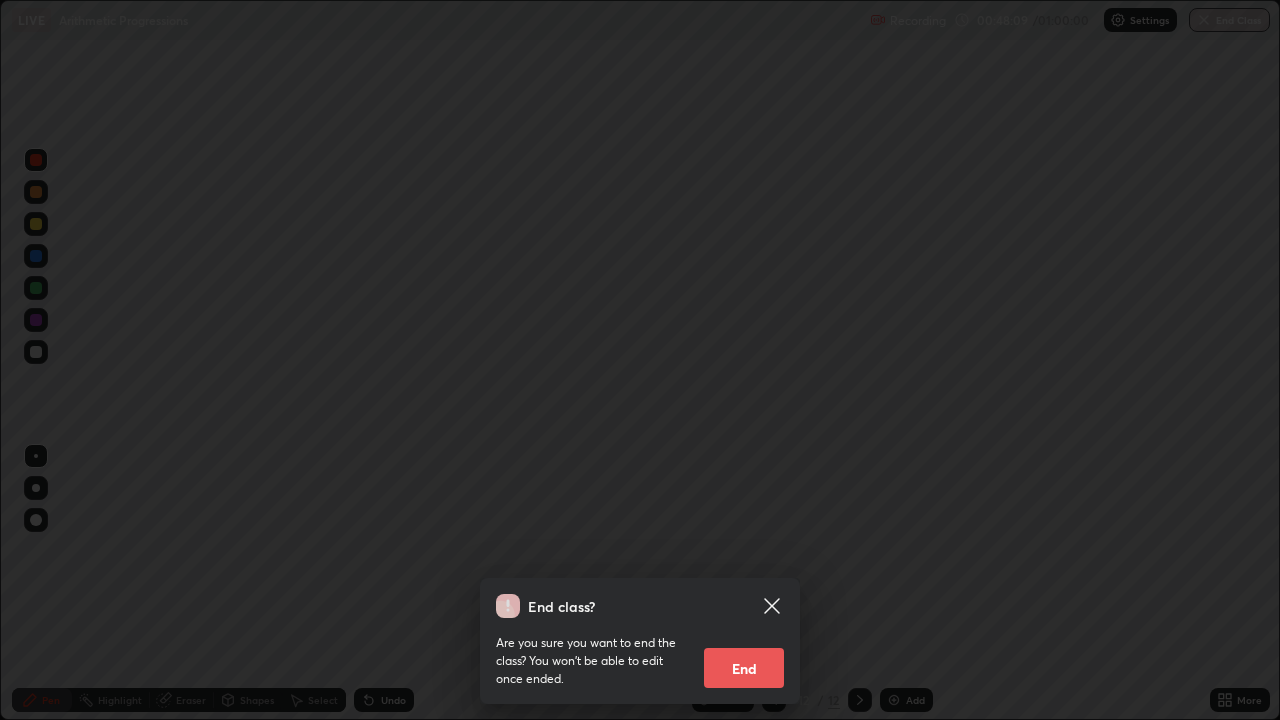 click on "End" at bounding box center (744, 668) 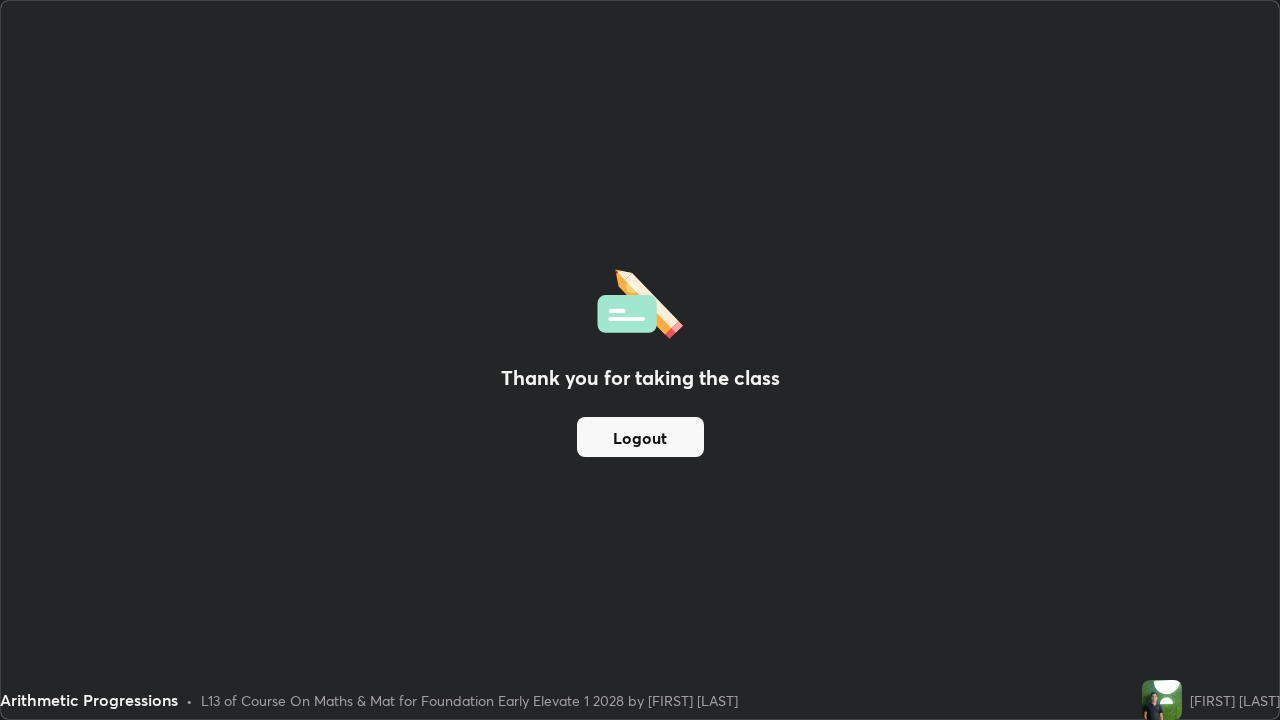 click on "Logout" at bounding box center [640, 437] 